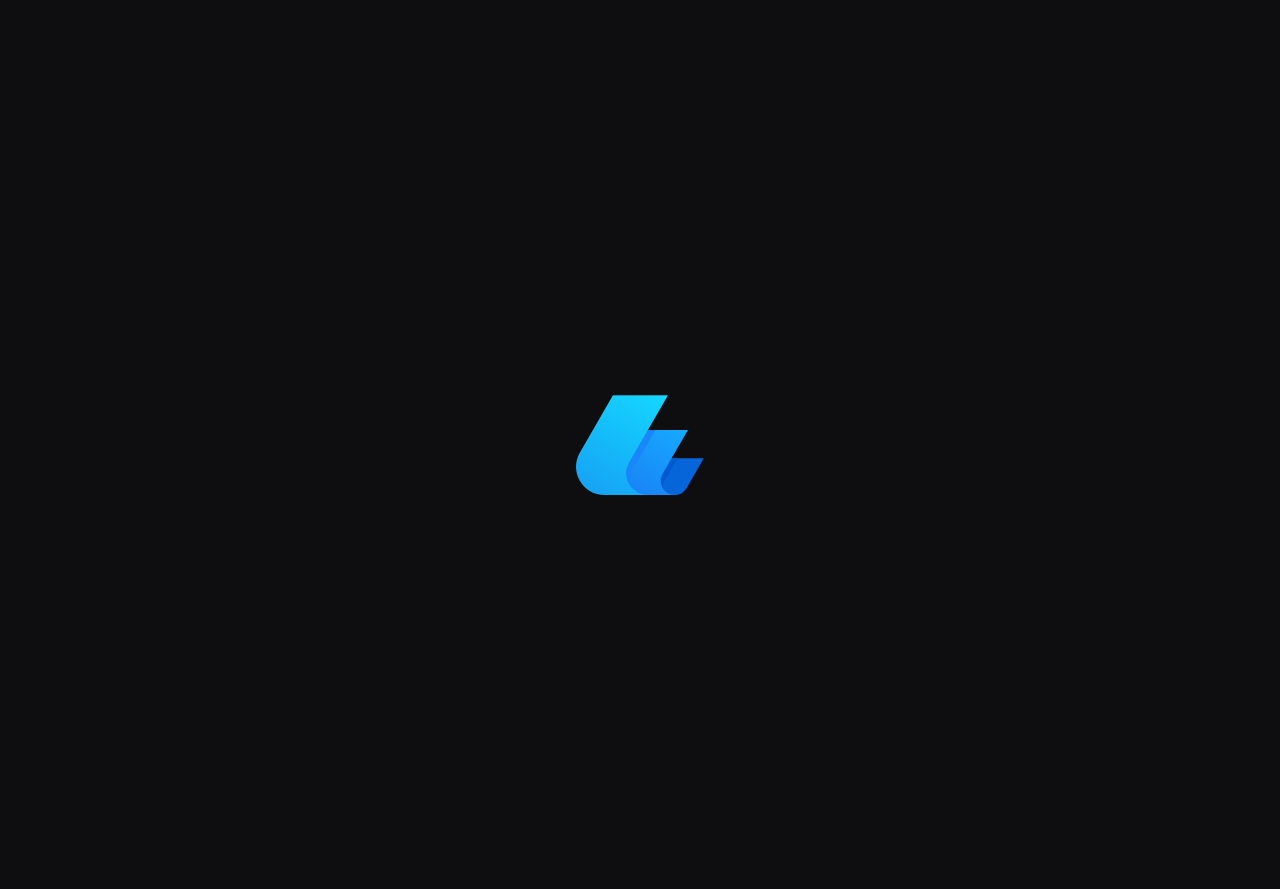 scroll, scrollTop: 0, scrollLeft: 0, axis: both 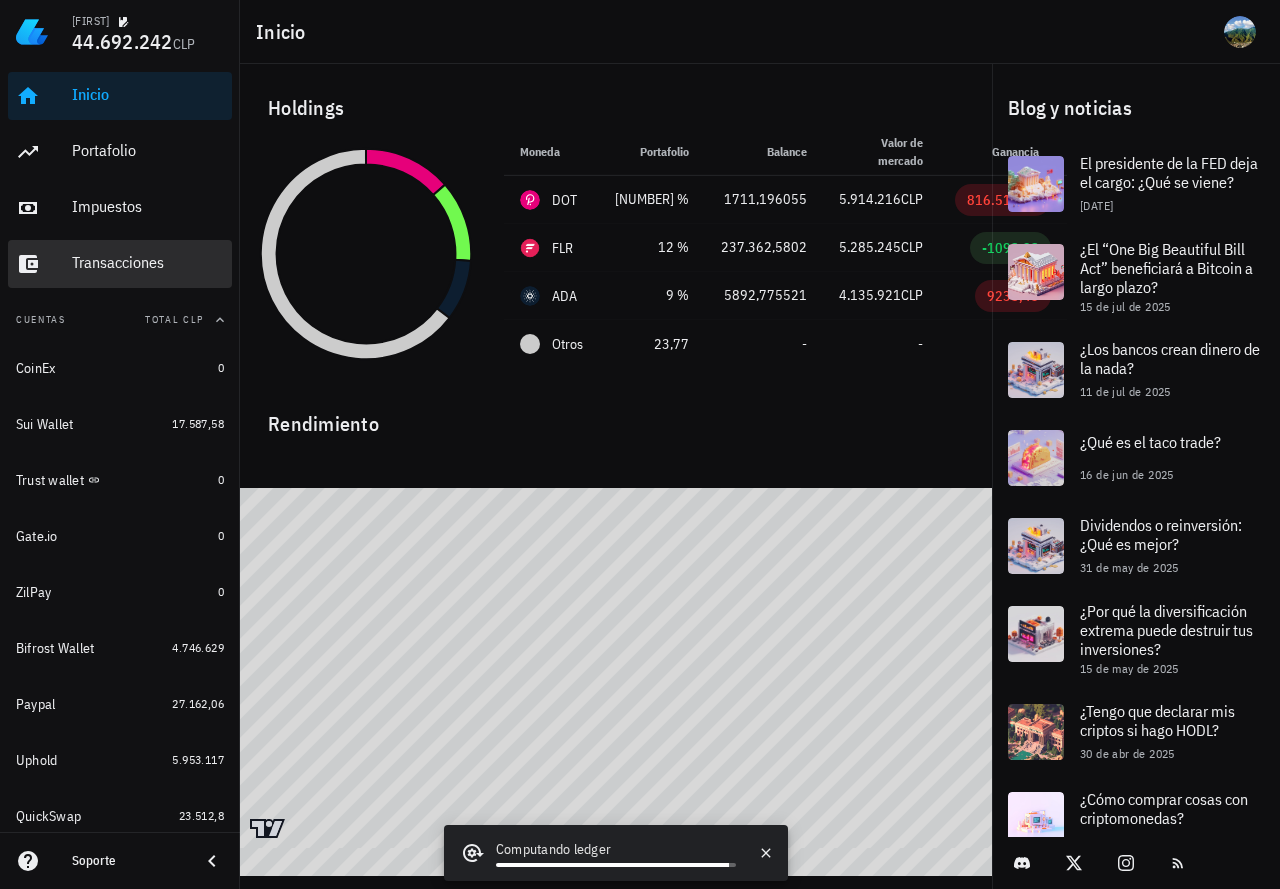 click on "Transacciones" at bounding box center [148, 262] 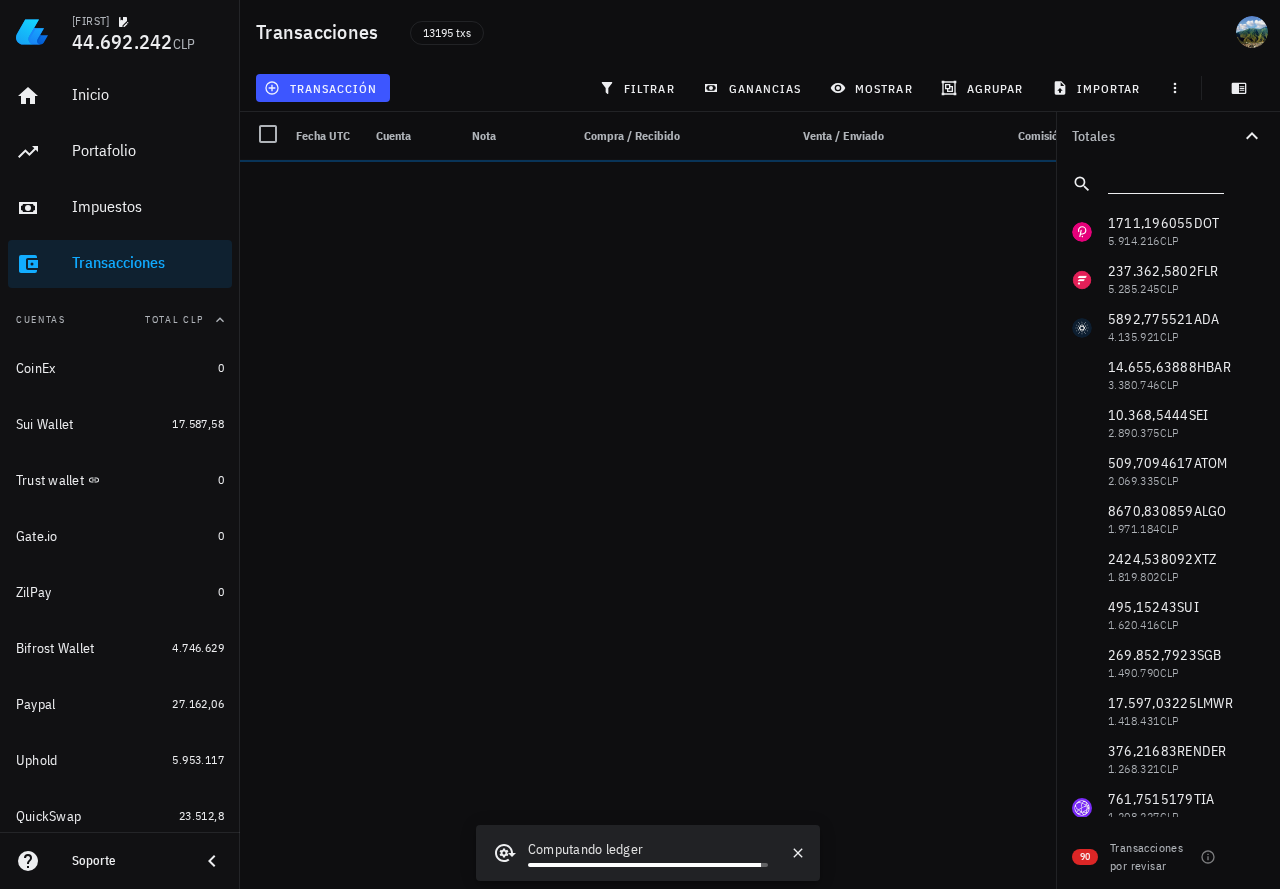 click at bounding box center (1164, 180) 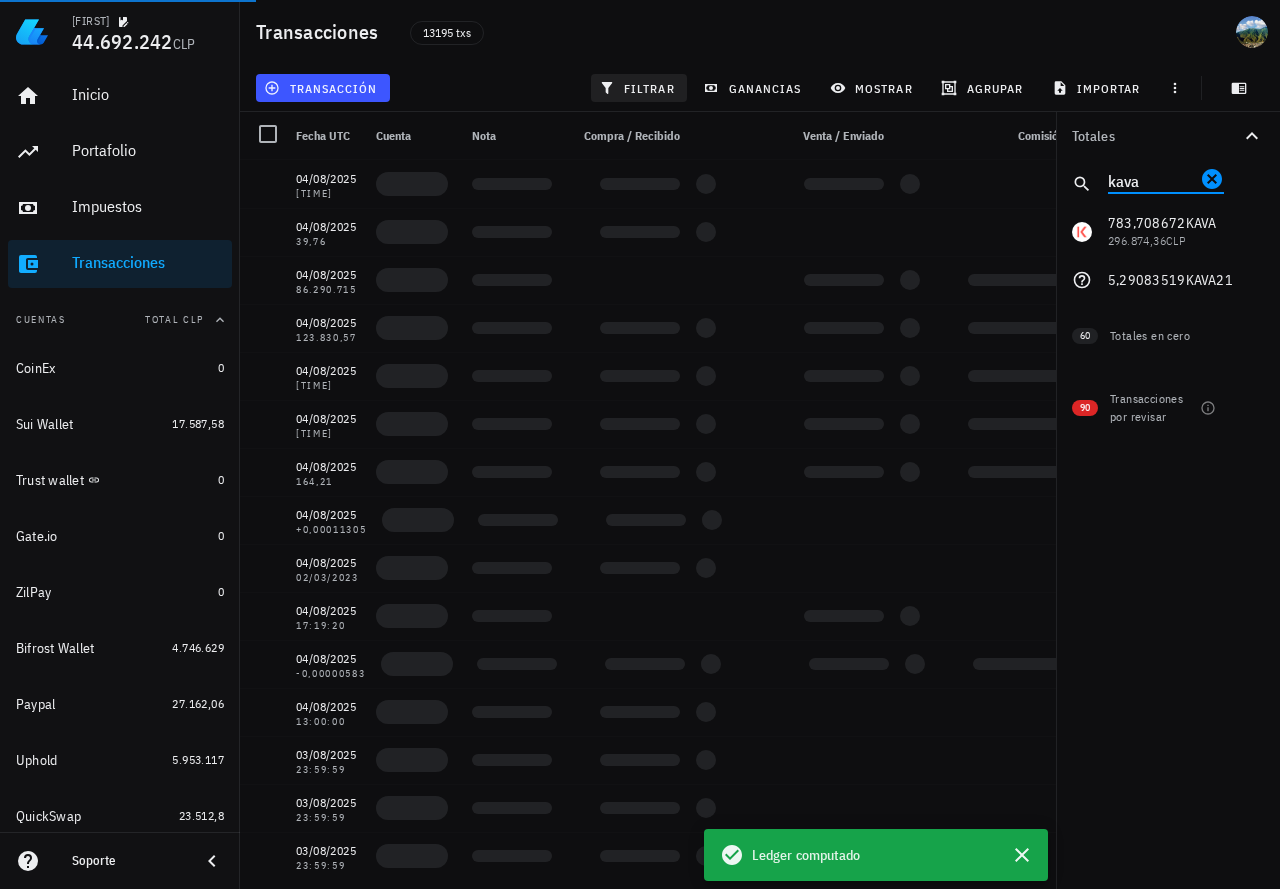 type on "kava" 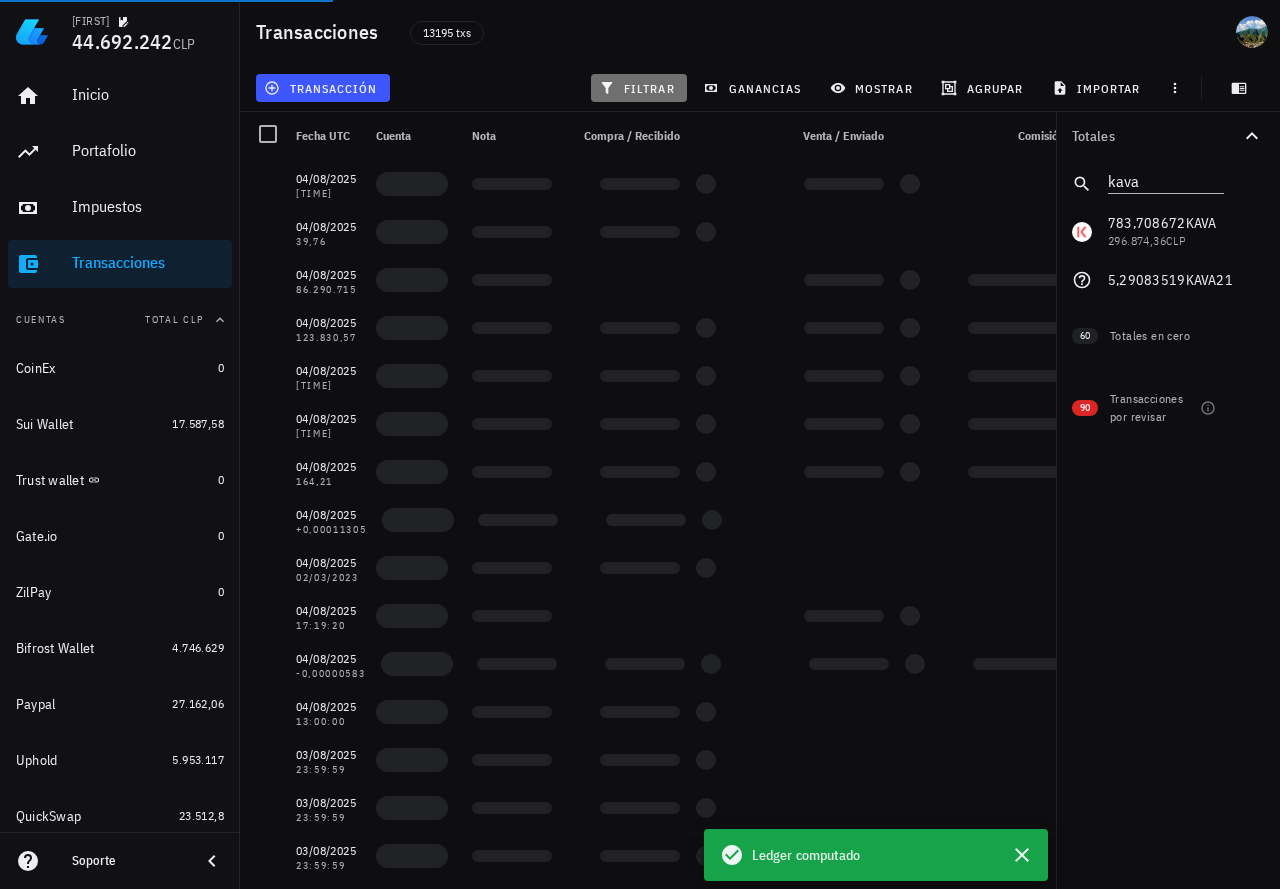 click on "filtrar" at bounding box center (639, 88) 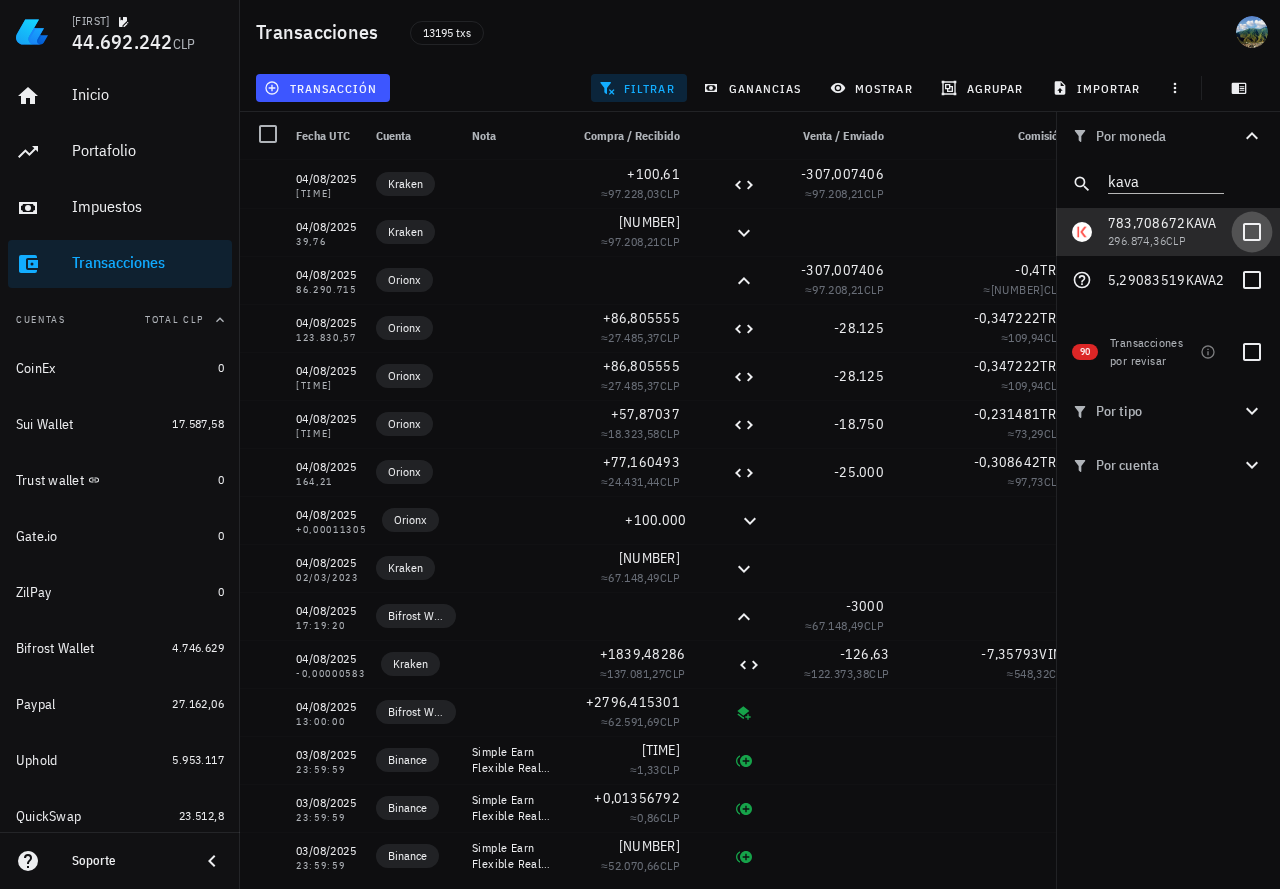 click at bounding box center (1252, 232) 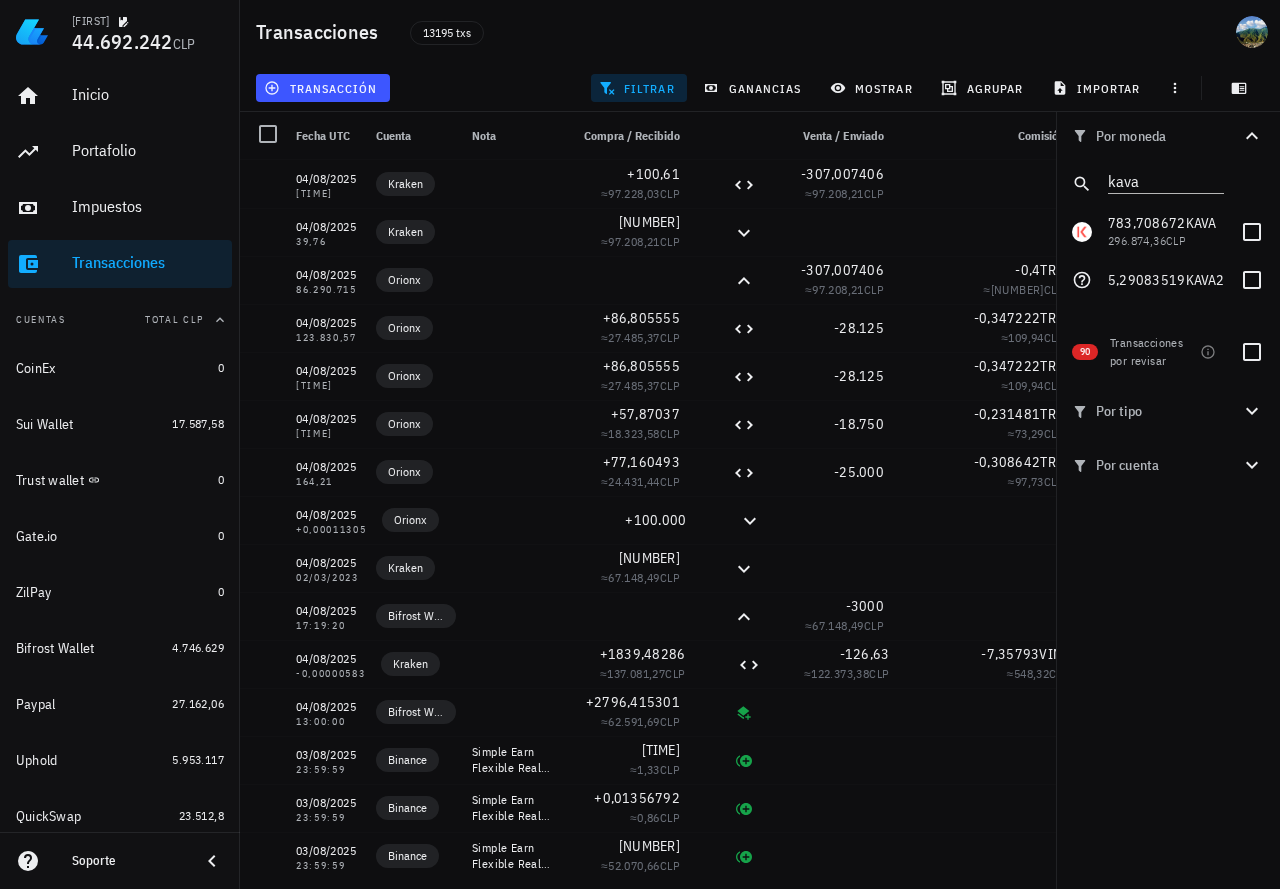 checkbox on "true" 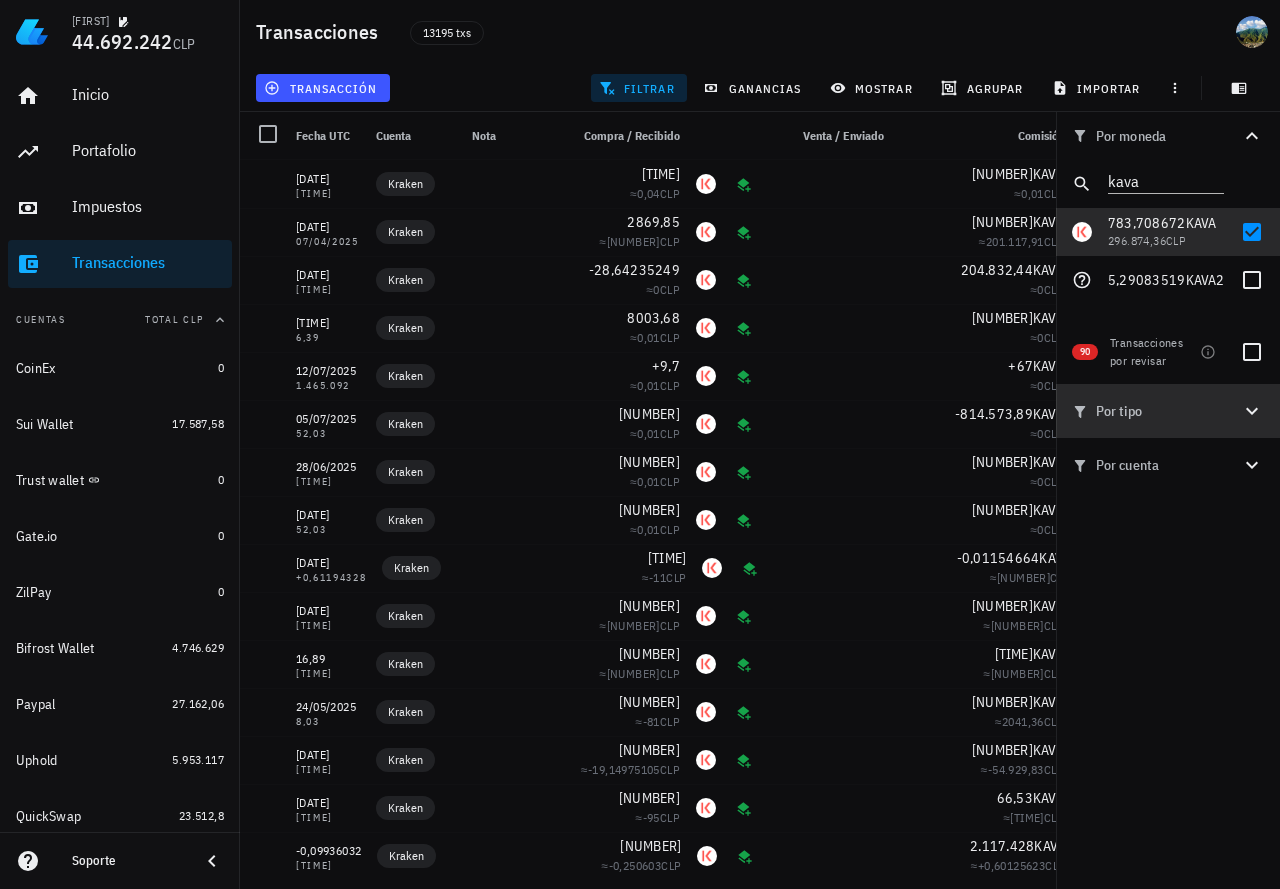 click 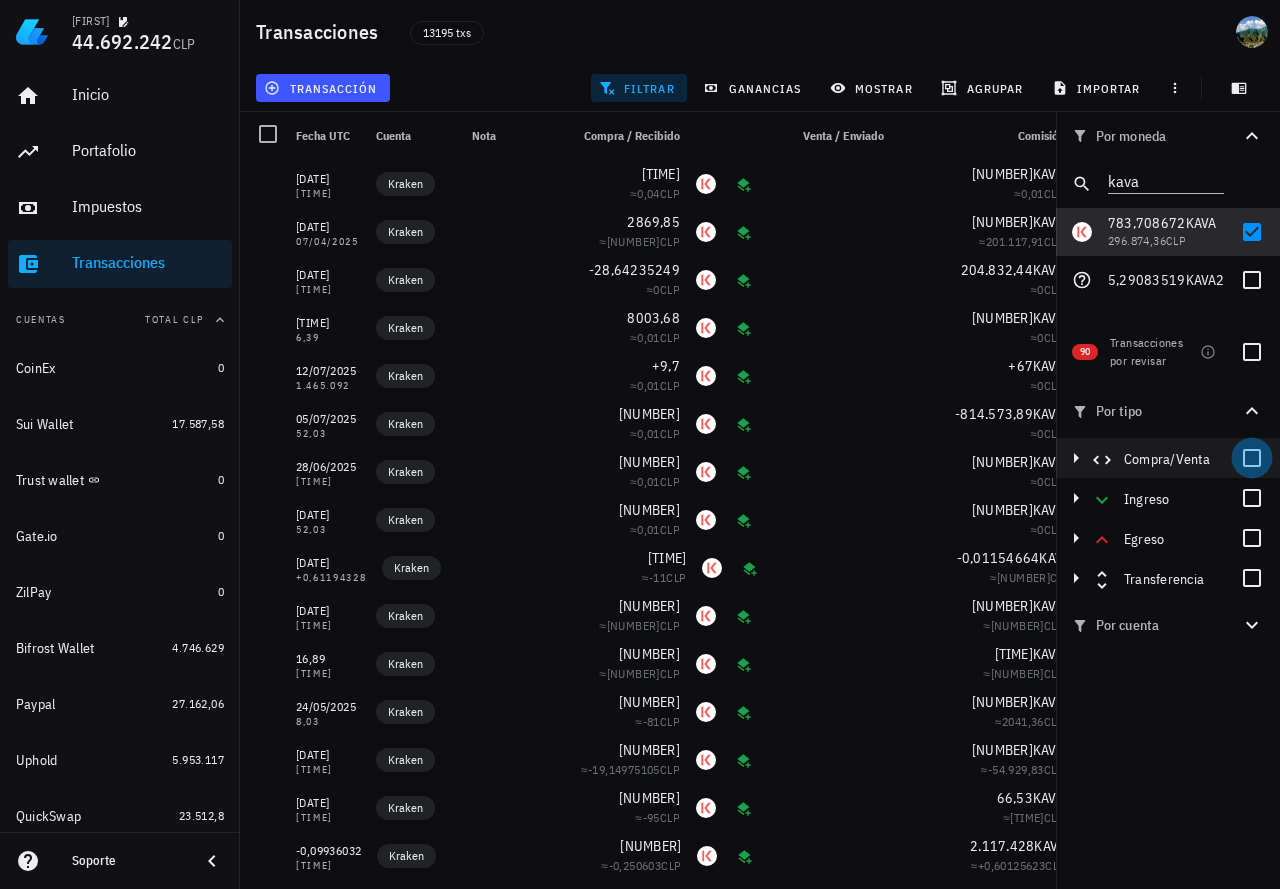 click at bounding box center [1252, 458] 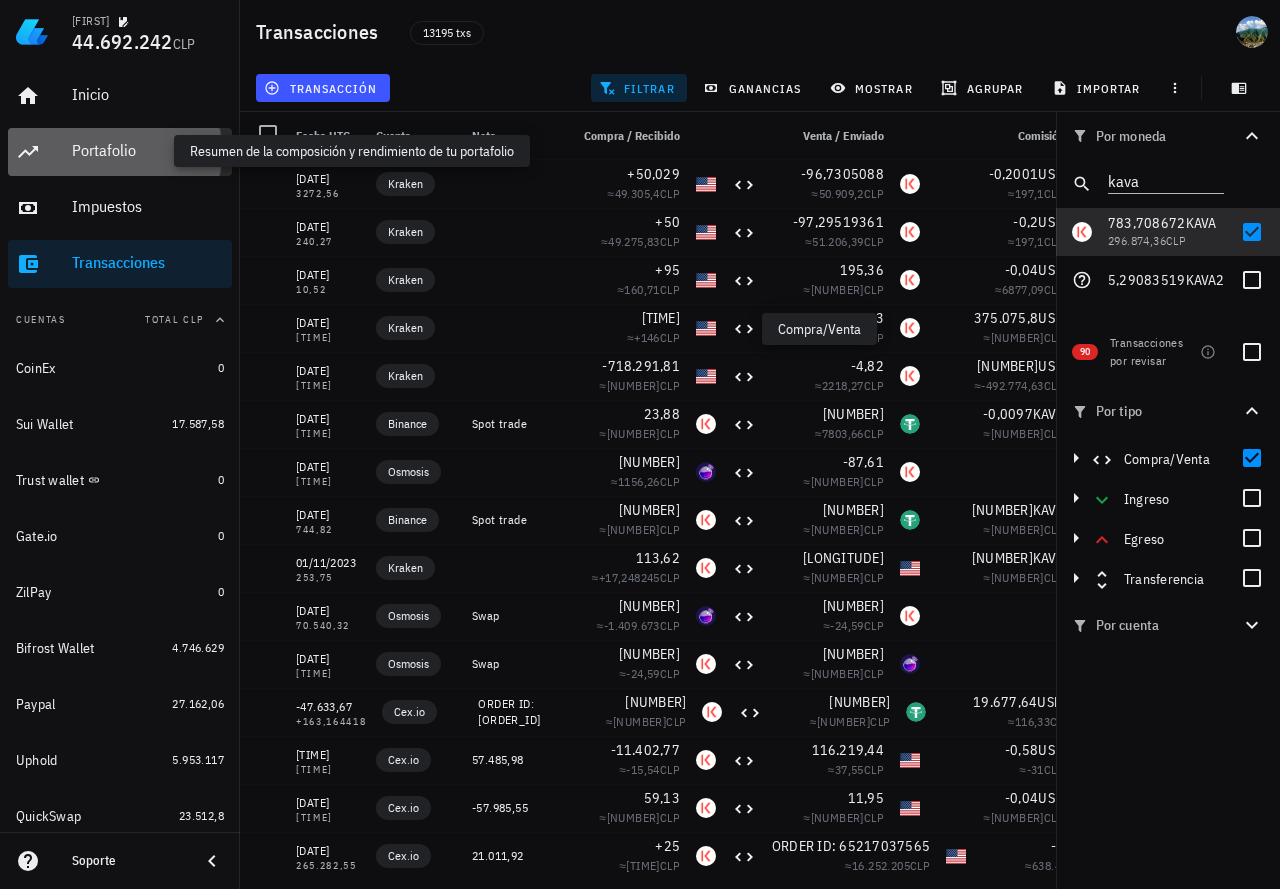 click on "Portafolio" at bounding box center (148, 150) 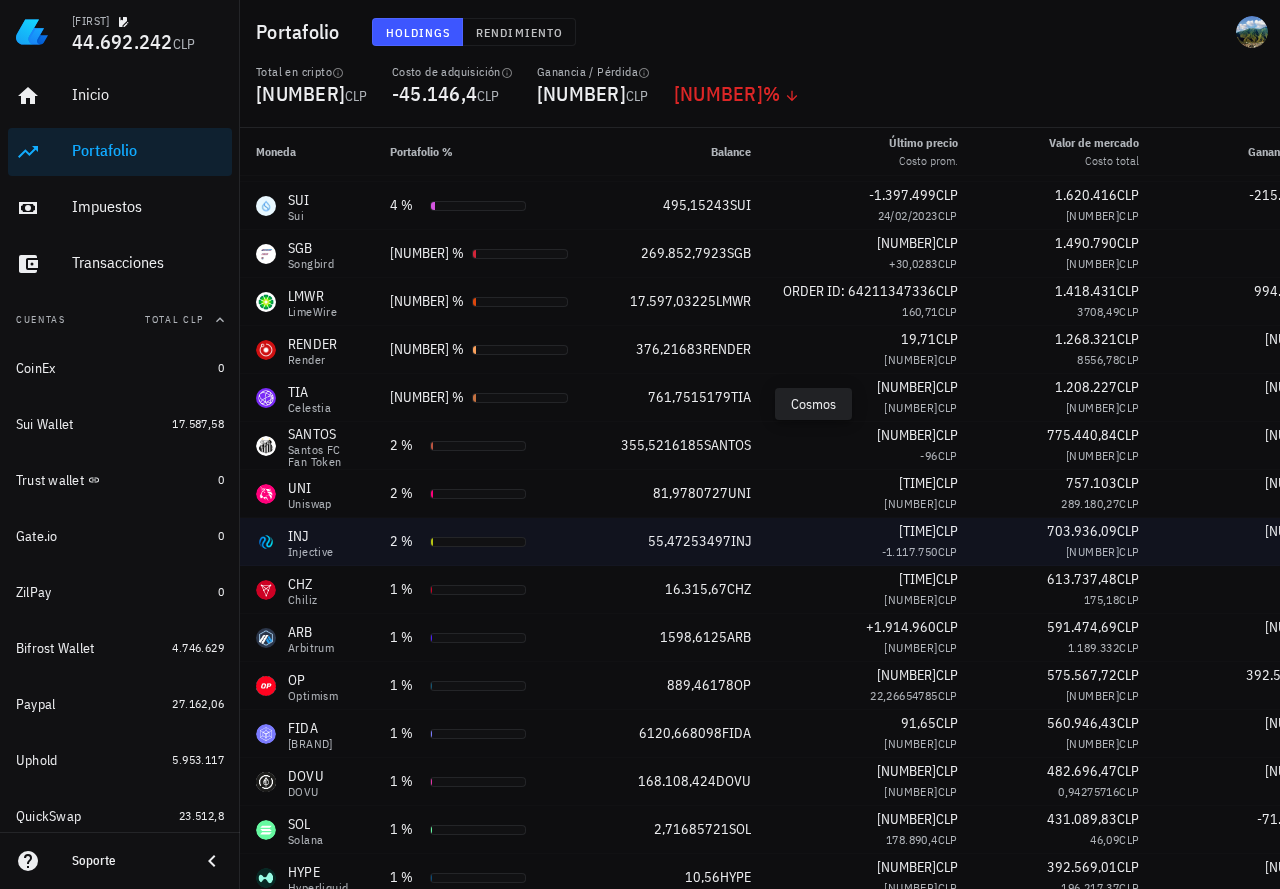 scroll, scrollTop: 600, scrollLeft: 0, axis: vertical 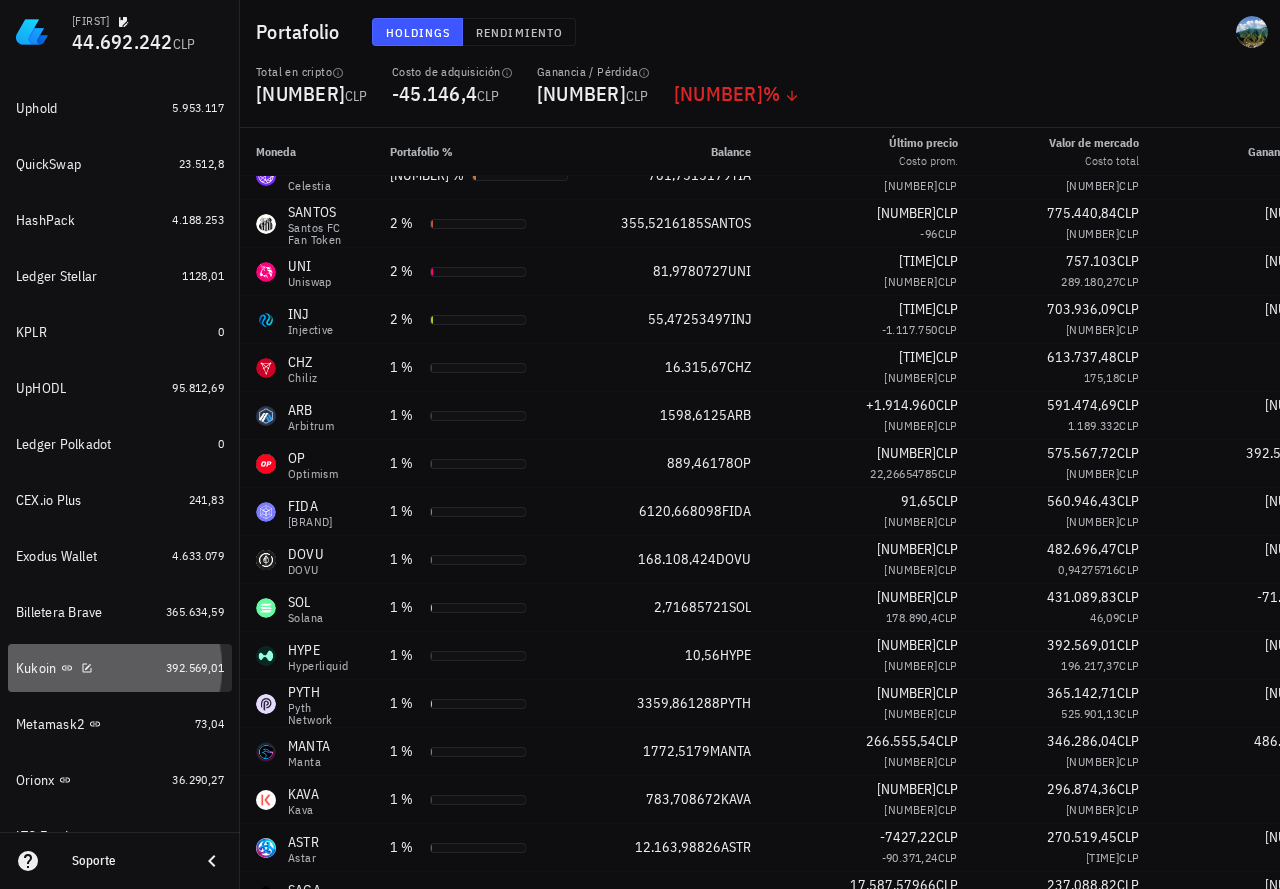 click on "Kukoin       [NUMBER]" at bounding box center [120, 668] 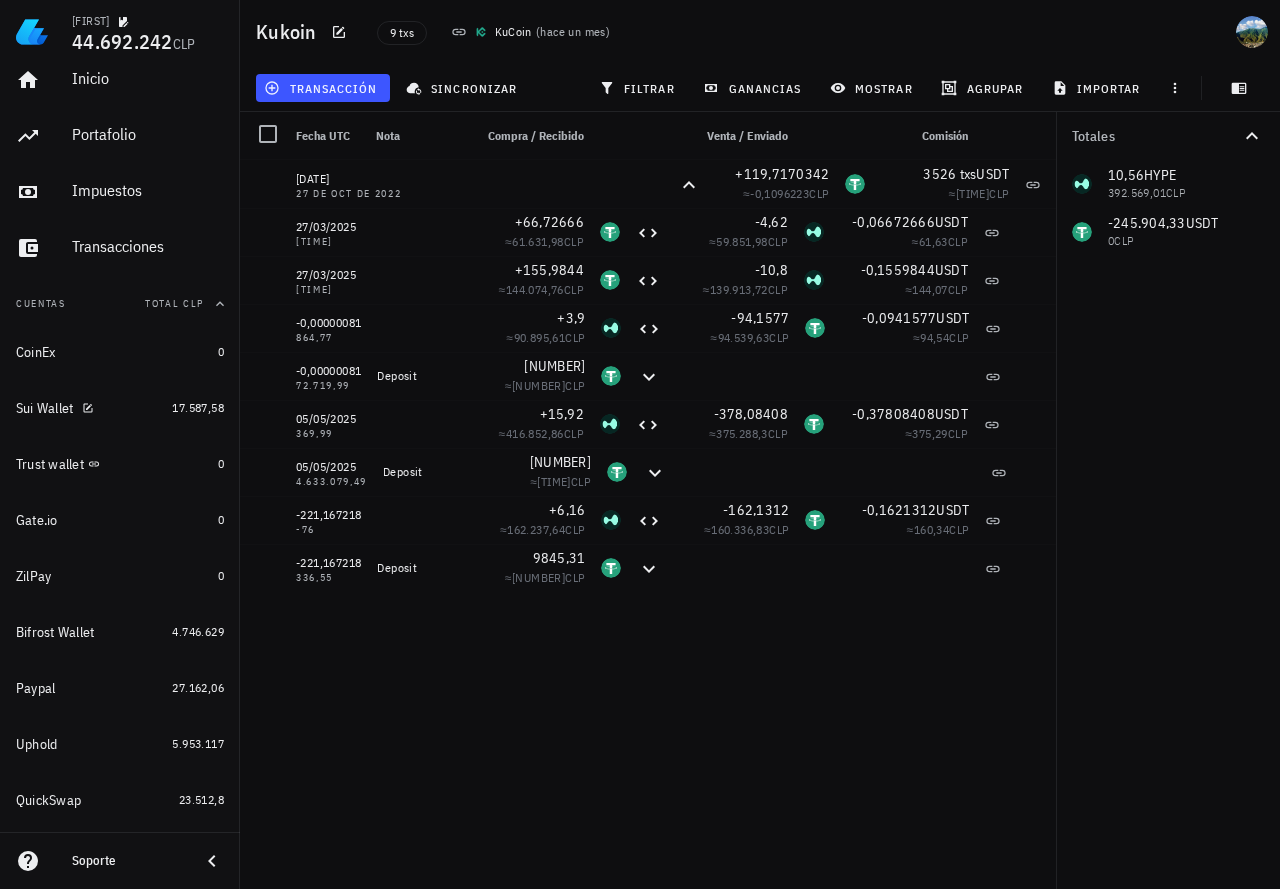 scroll, scrollTop: 0, scrollLeft: 0, axis: both 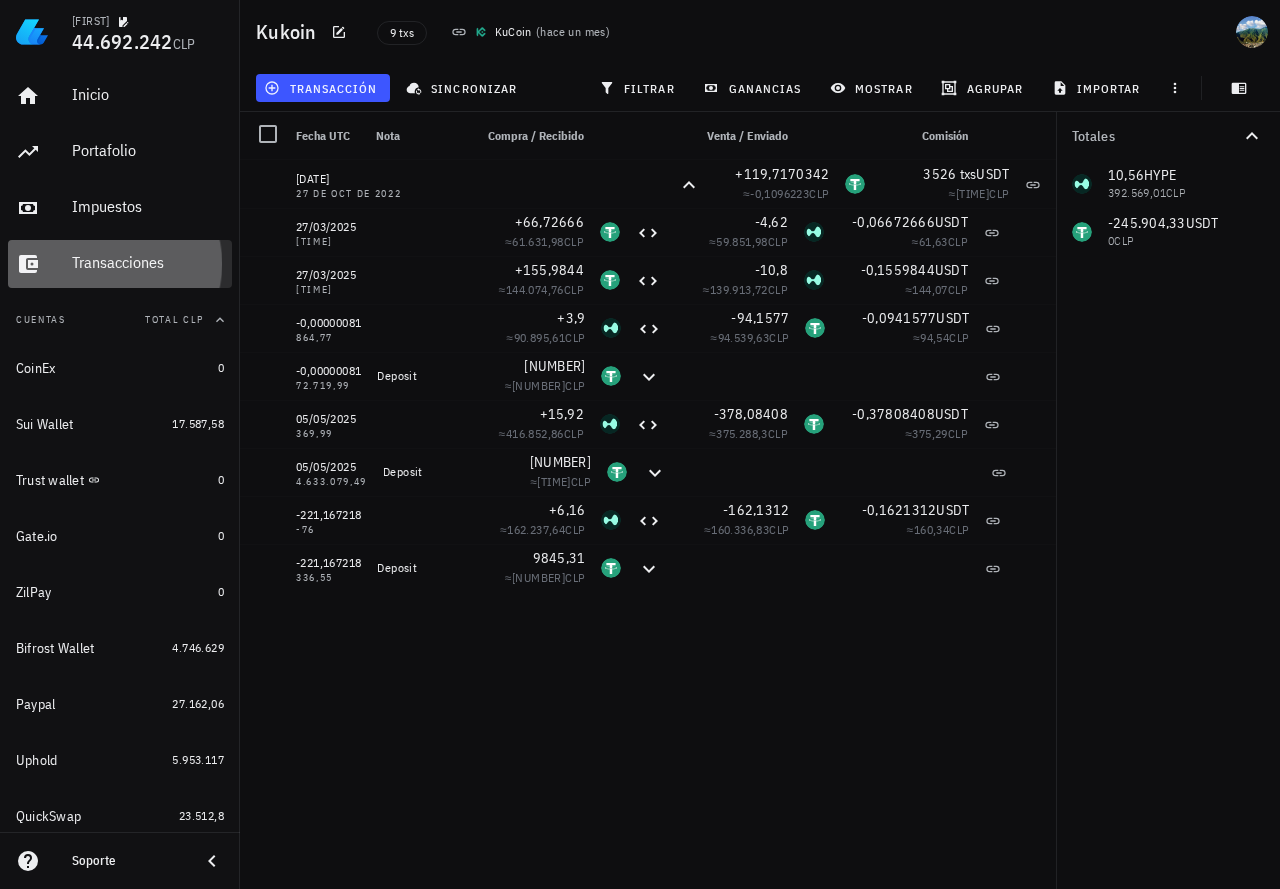 click on "Transacciones" at bounding box center [148, 262] 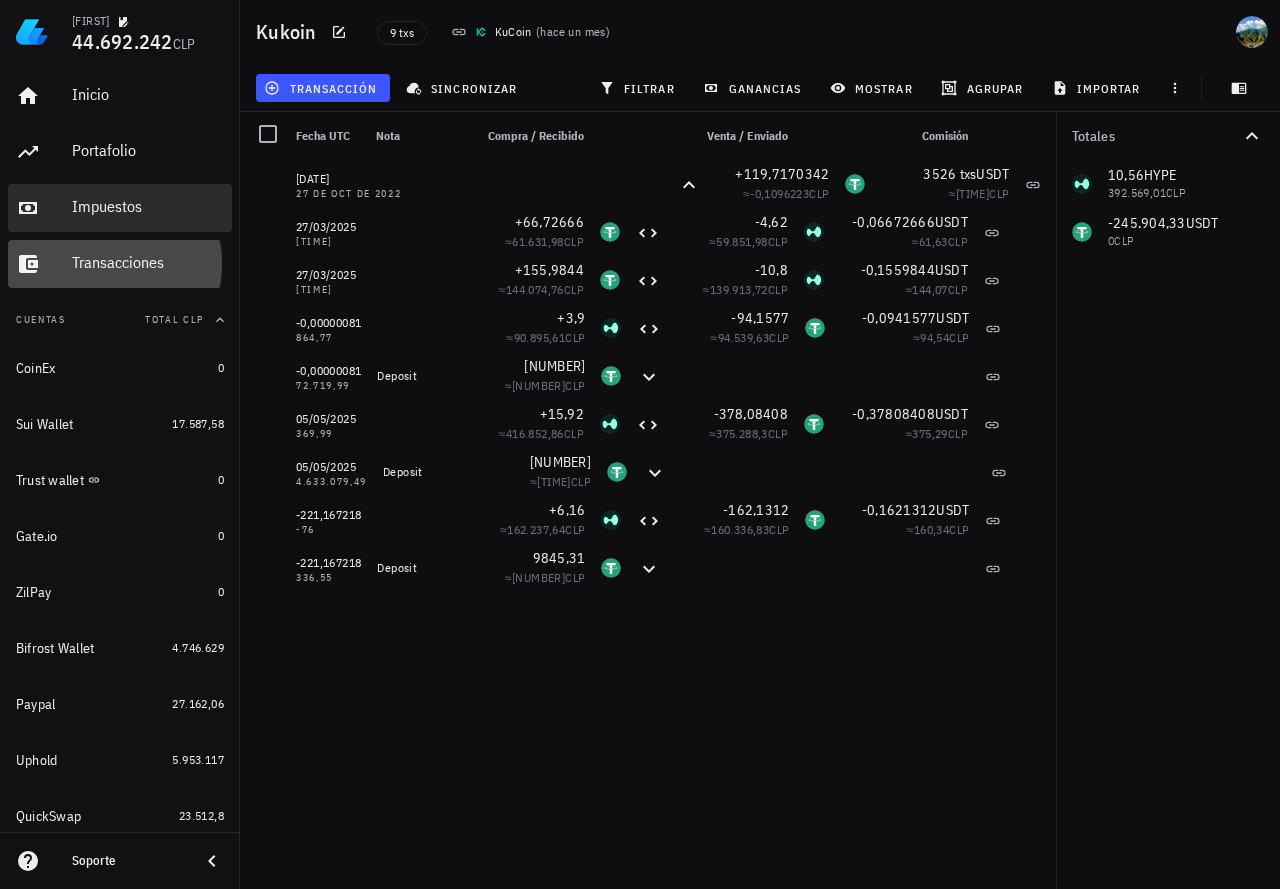 click on "Impuestos" at bounding box center (148, 206) 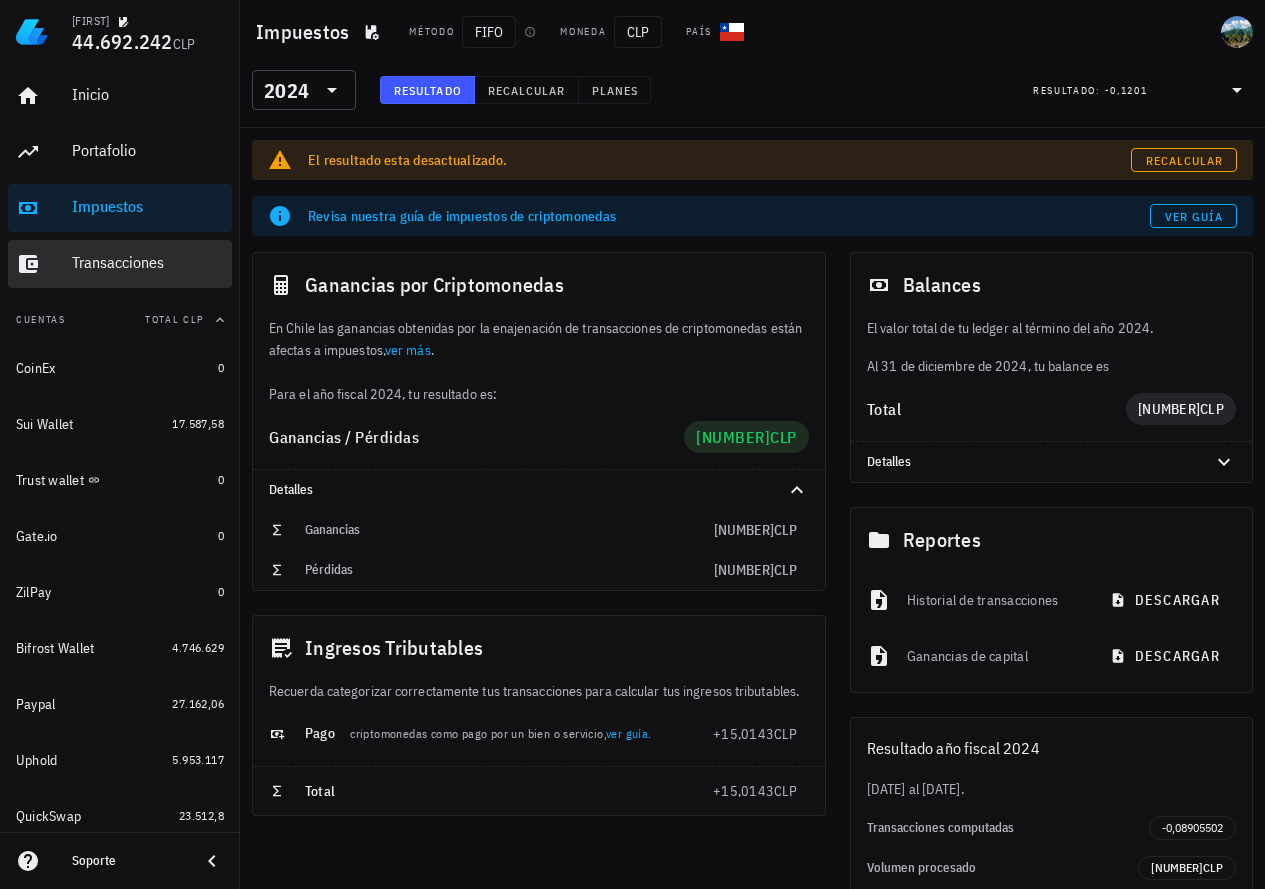 click on "Transacciones" at bounding box center (148, 262) 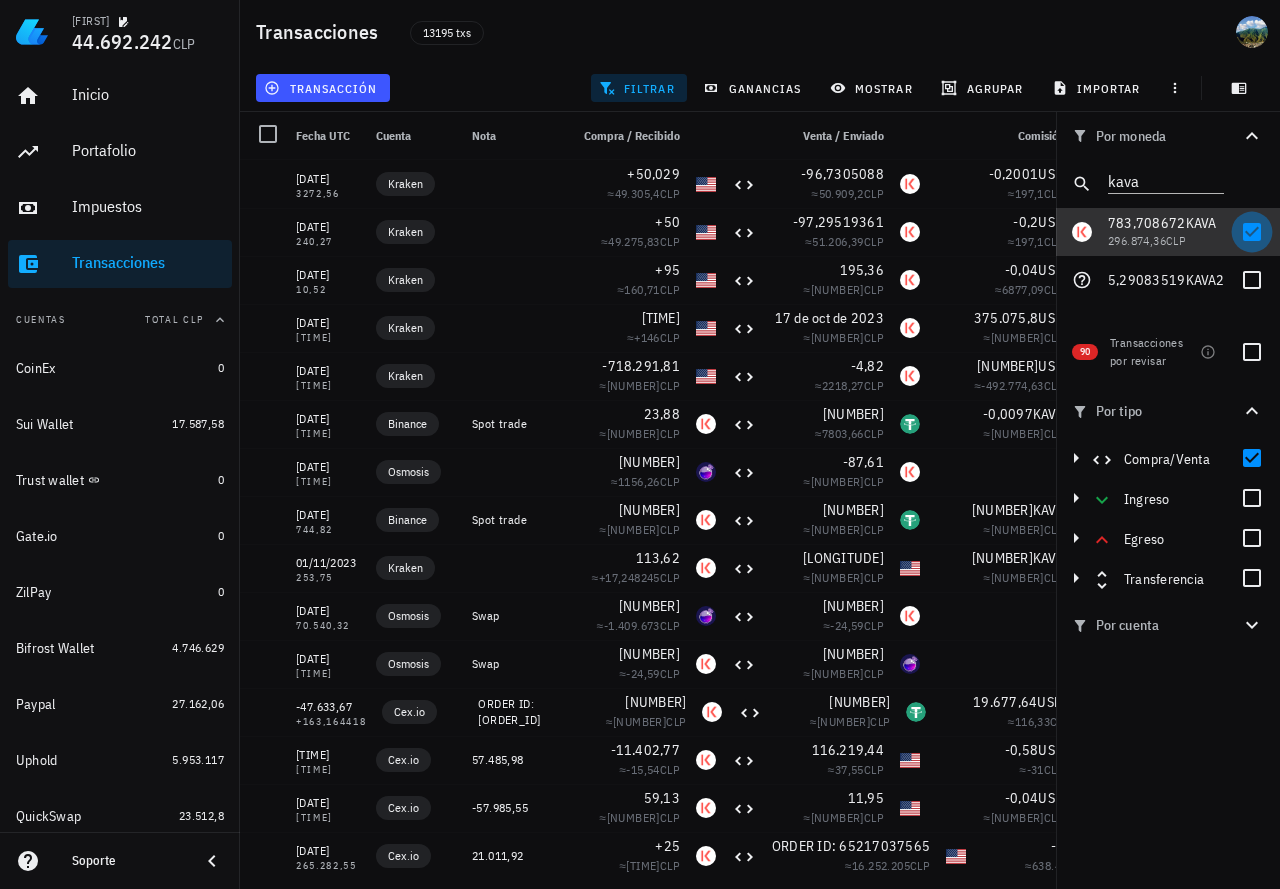 click at bounding box center (1252, 232) 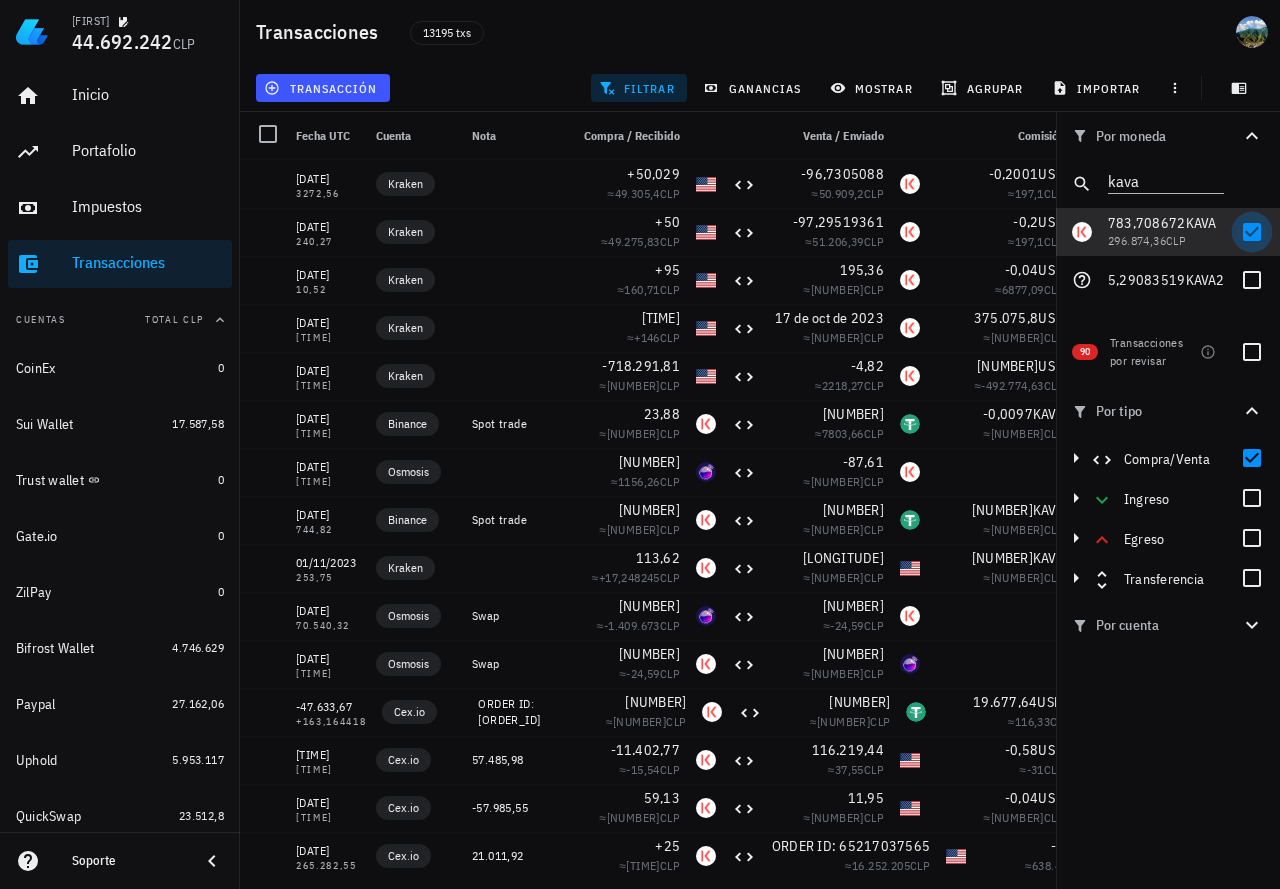 checkbox on "false" 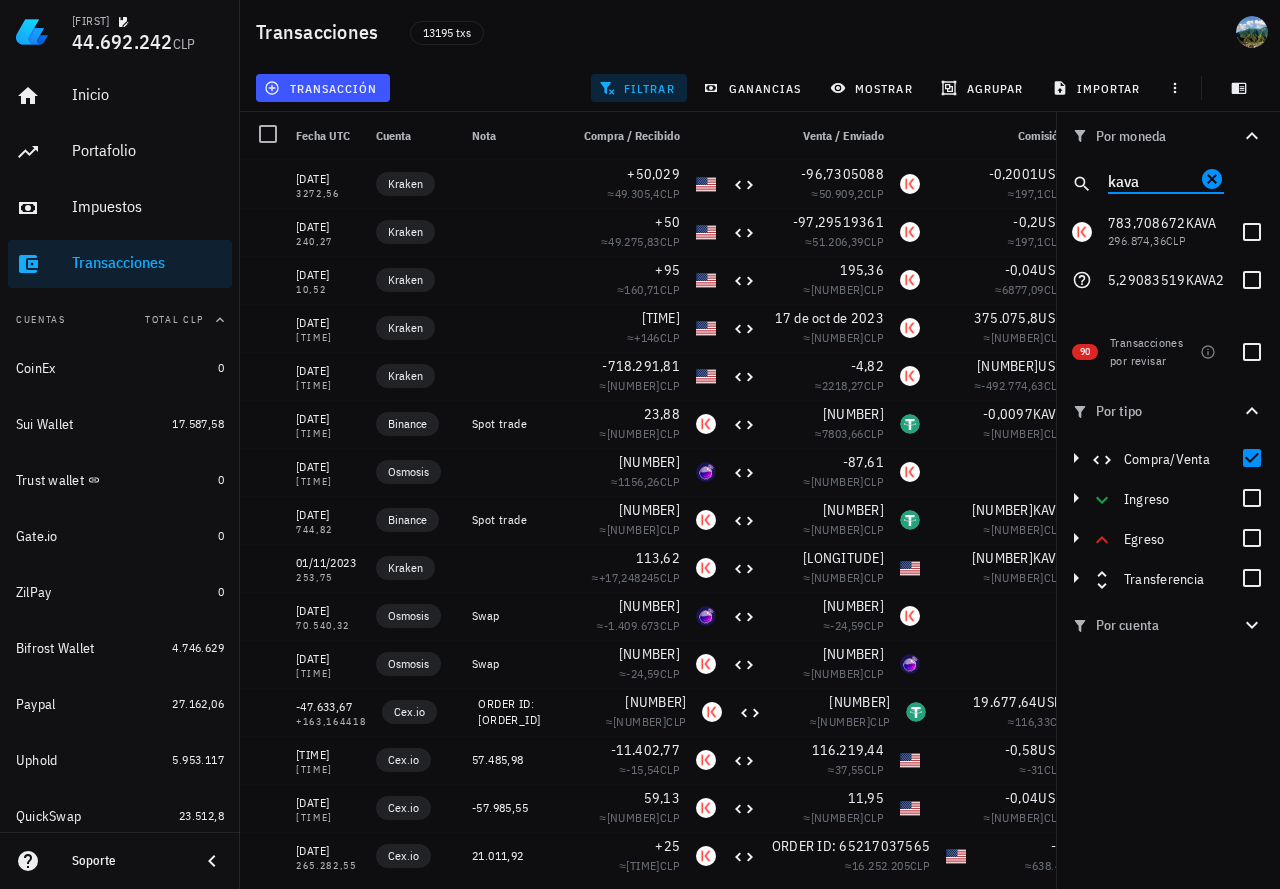 click on "kava" at bounding box center [1152, 180] 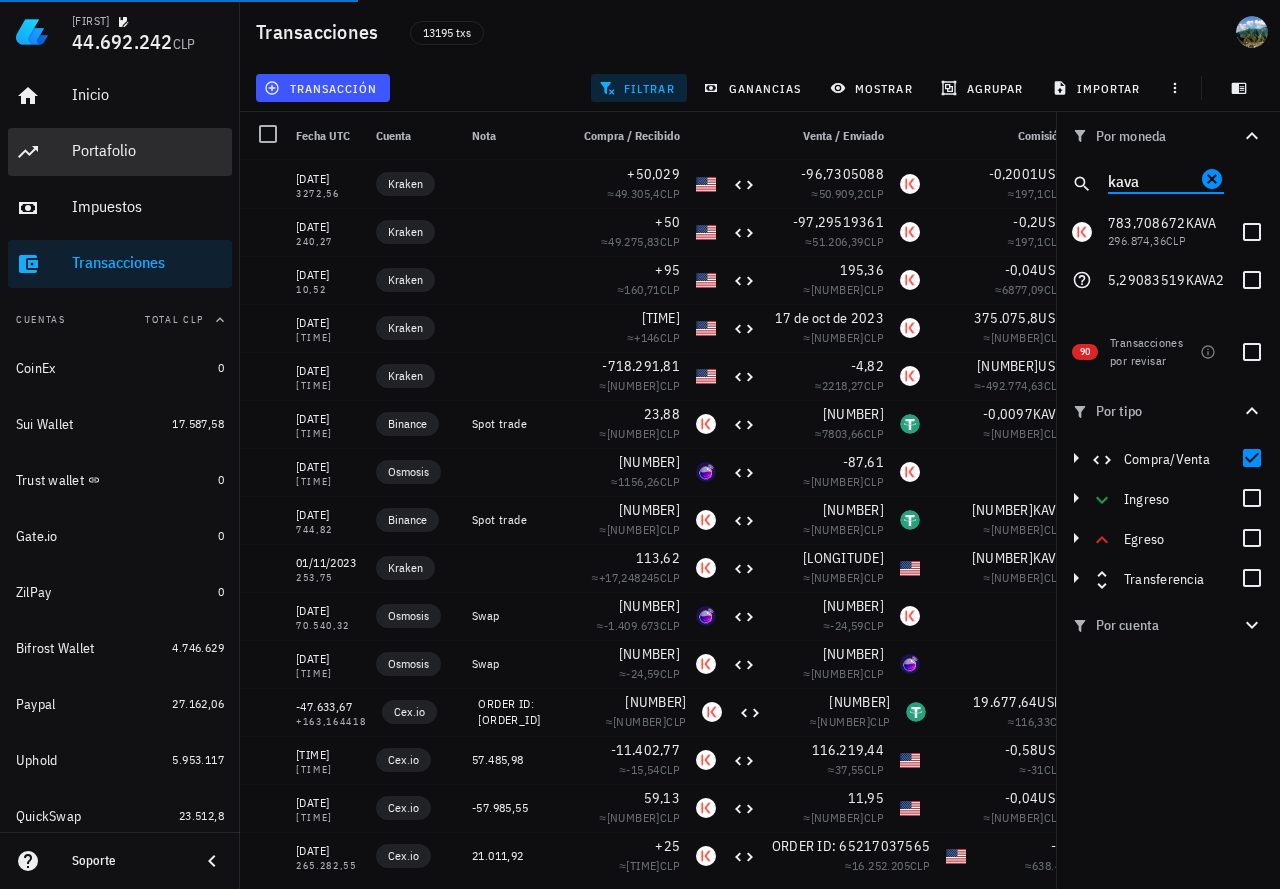 click on "Portafolio" at bounding box center [148, 150] 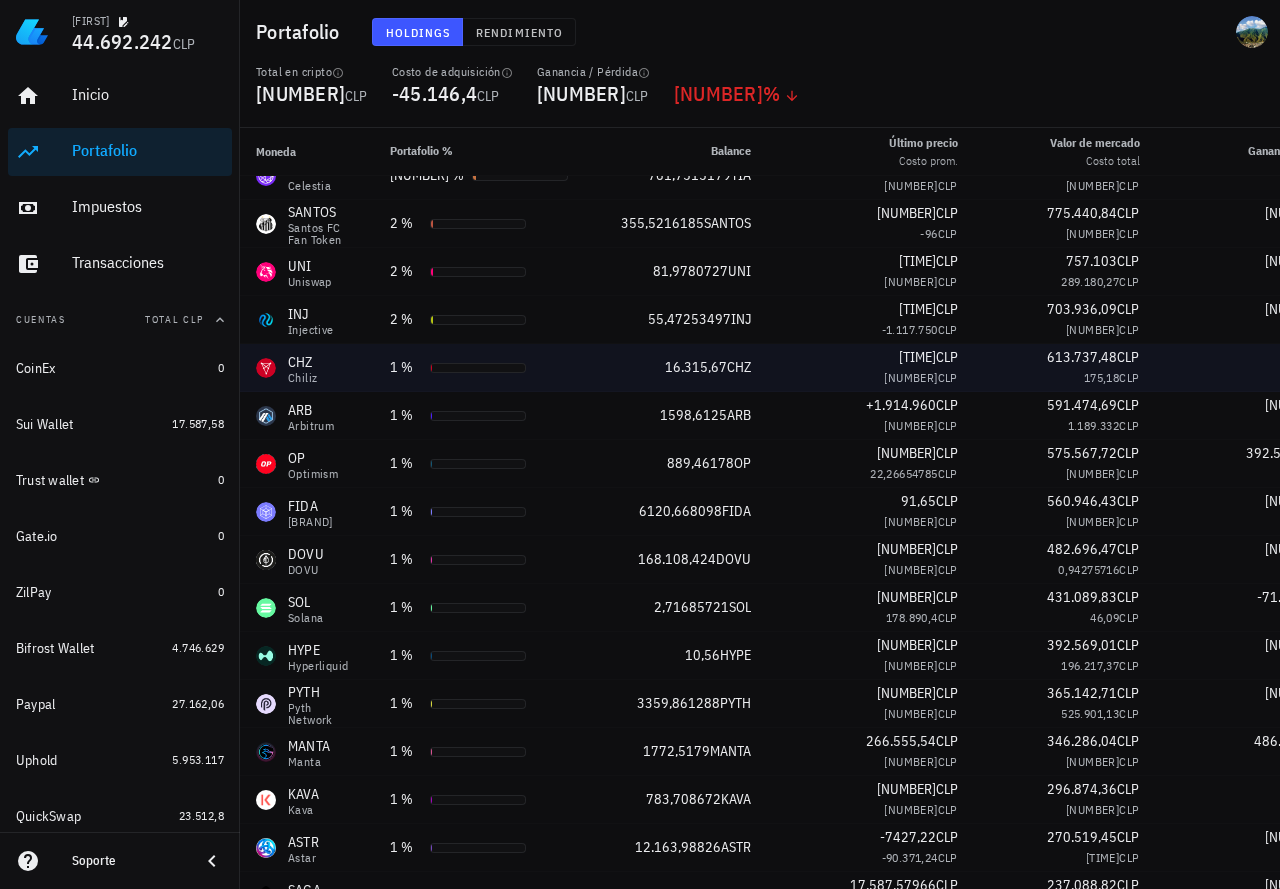 scroll, scrollTop: 500, scrollLeft: 0, axis: vertical 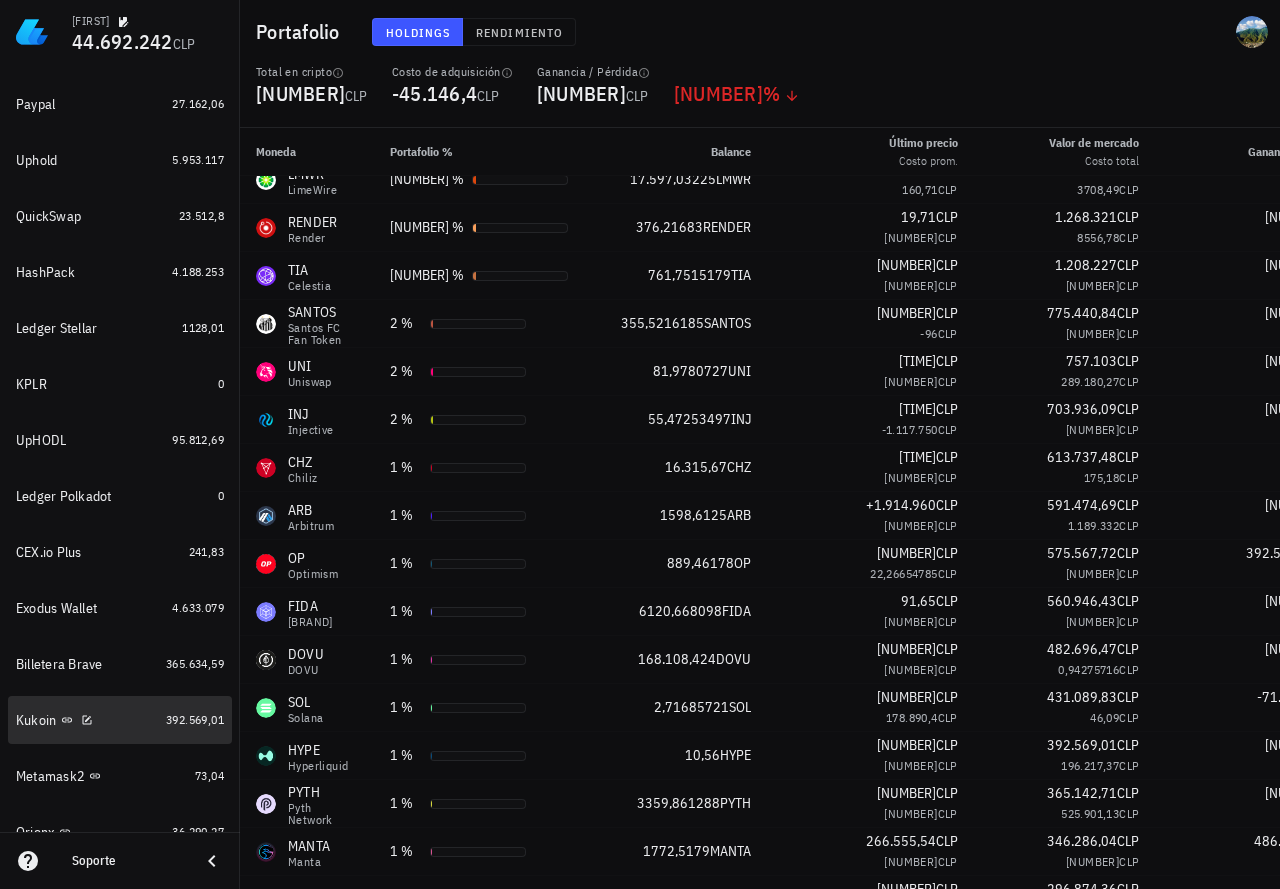 click on "Kukoin       [NUMBER]" at bounding box center [120, 720] 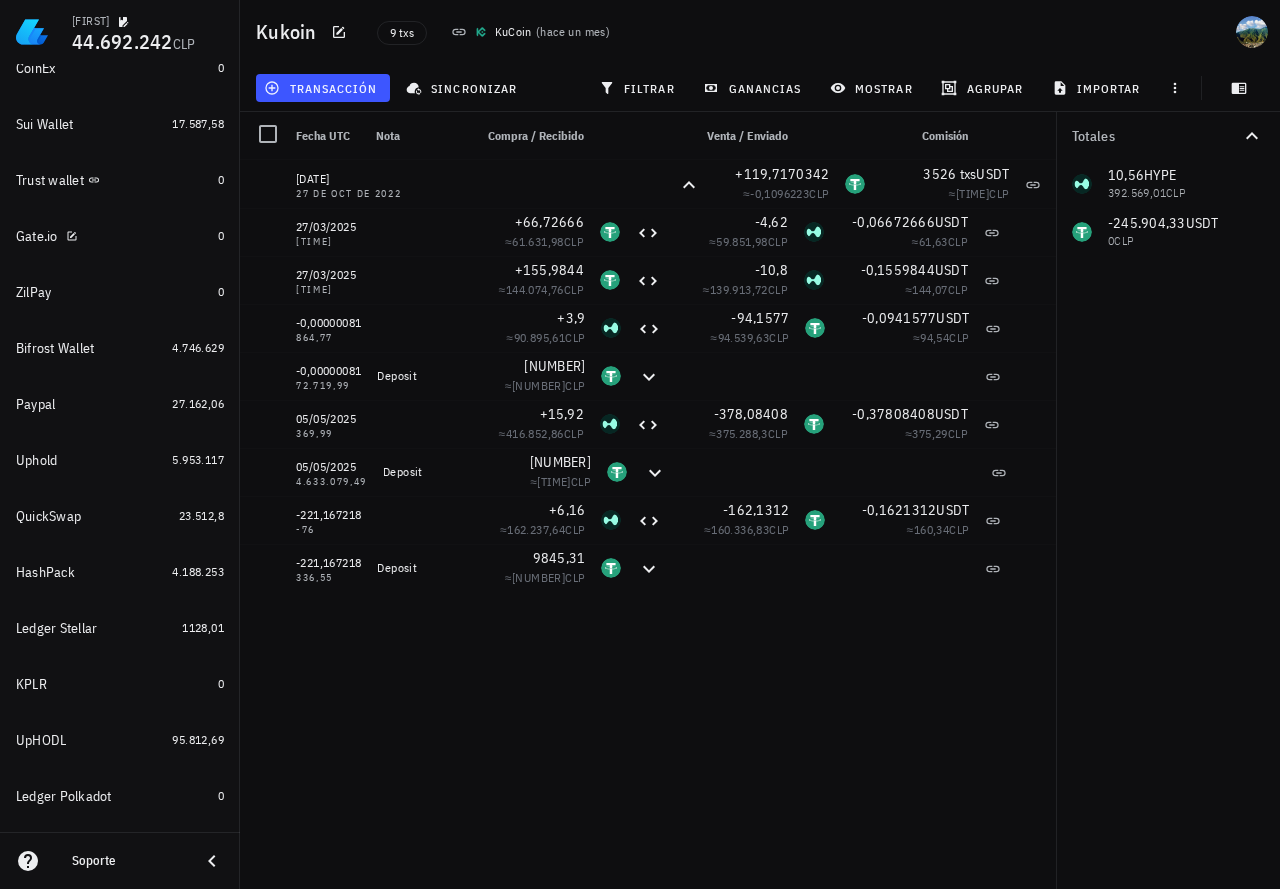scroll, scrollTop: 0, scrollLeft: 0, axis: both 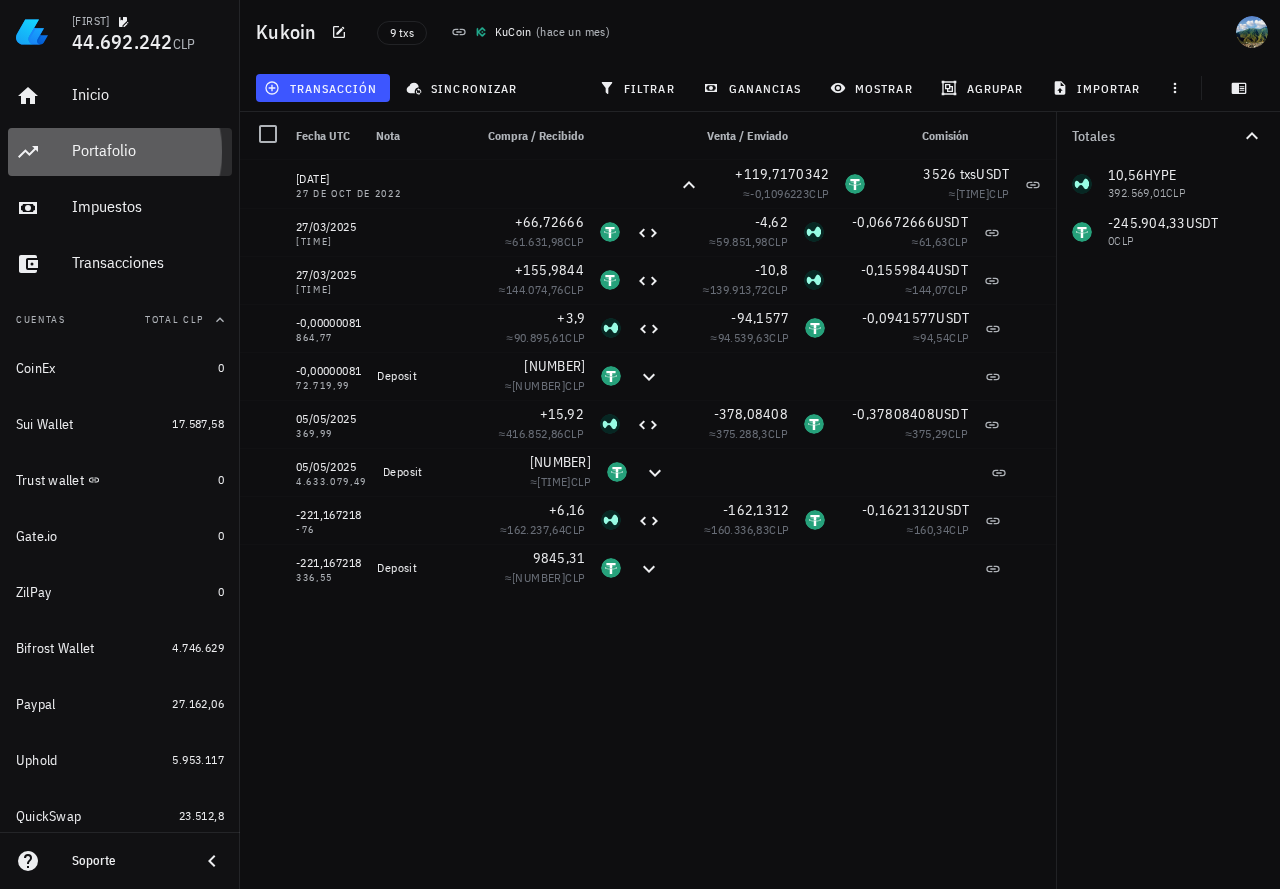 click on "Portafolio" at bounding box center [148, 151] 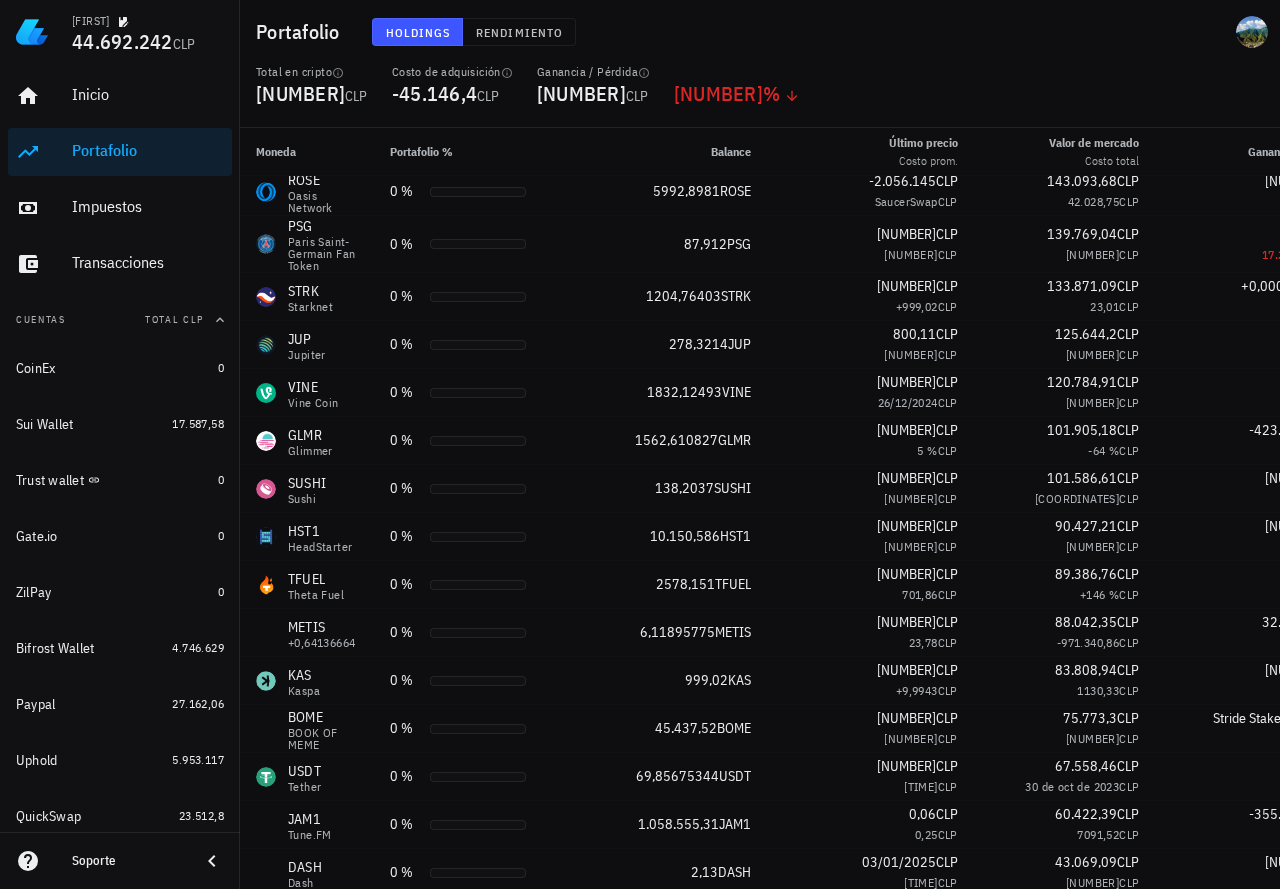 scroll, scrollTop: 1500, scrollLeft: 0, axis: vertical 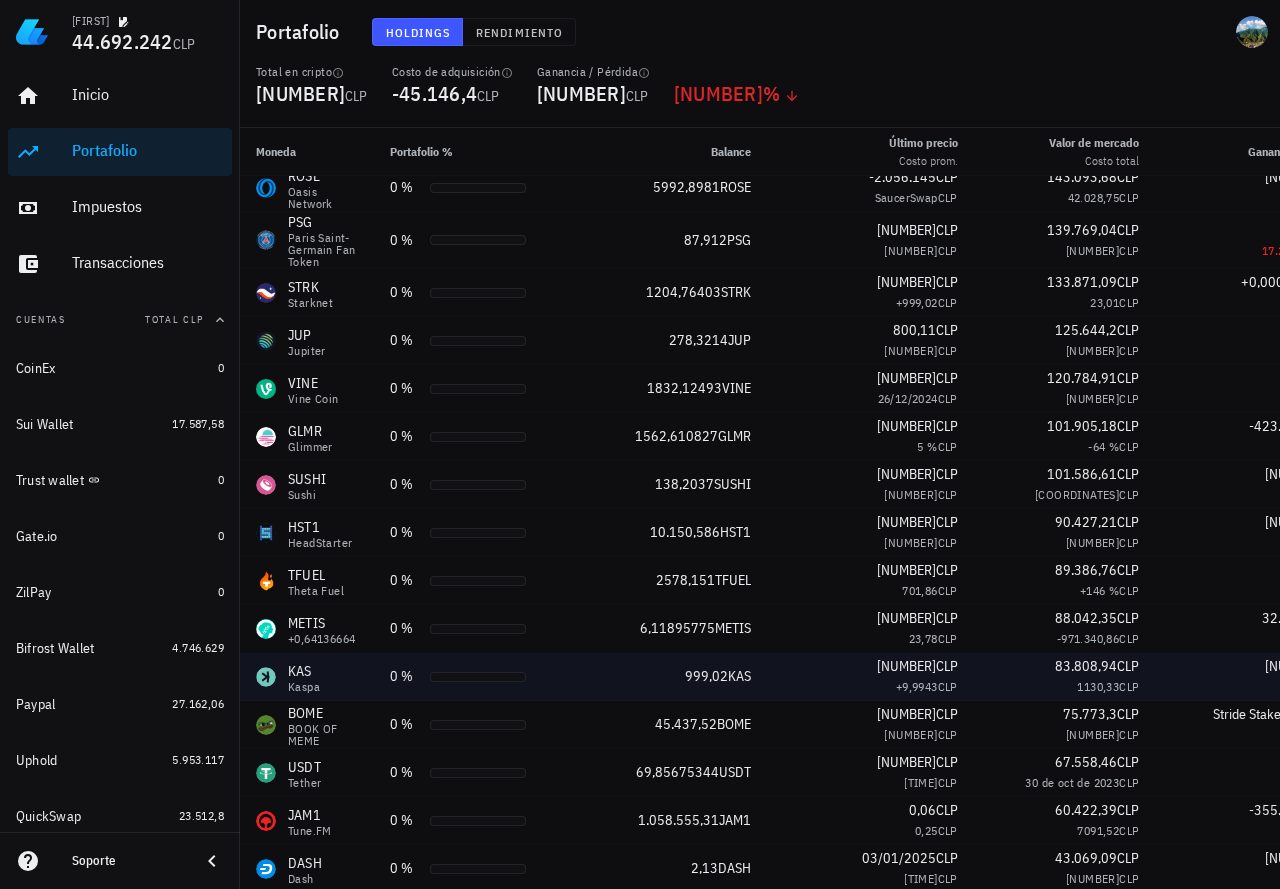 click on "KAS   Kaspa" at bounding box center [307, 677] 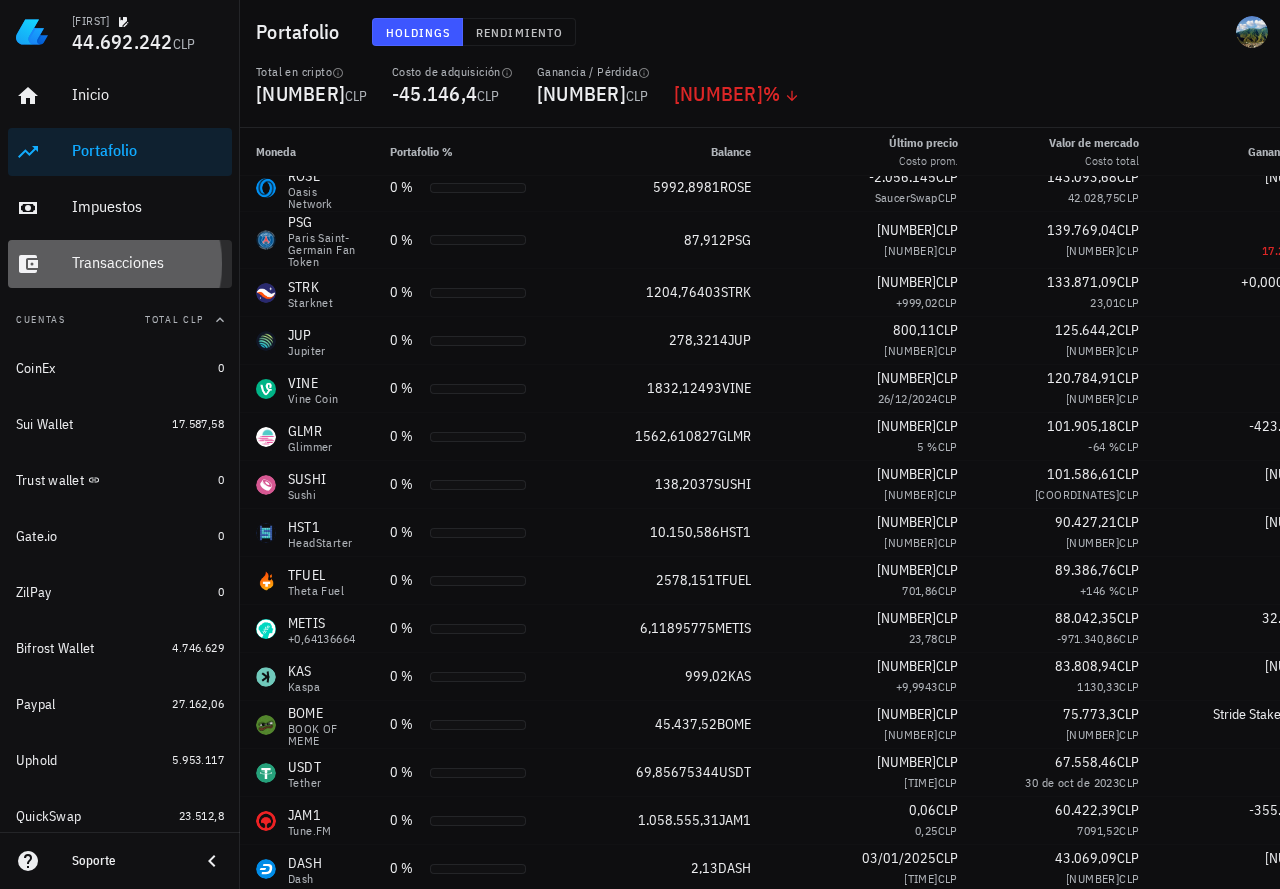 click on "Transacciones" at bounding box center (148, 262) 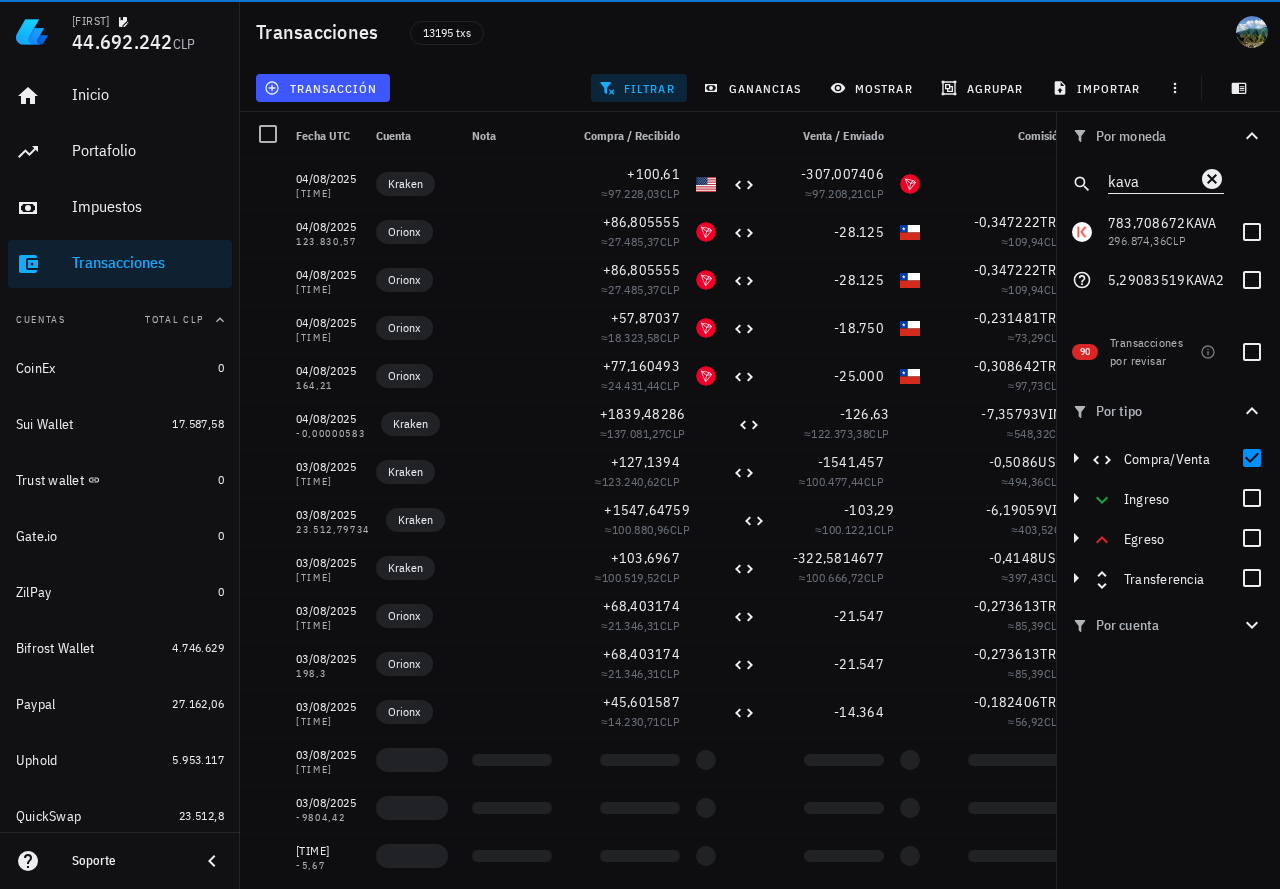click on "kava" at bounding box center (1152, 180) 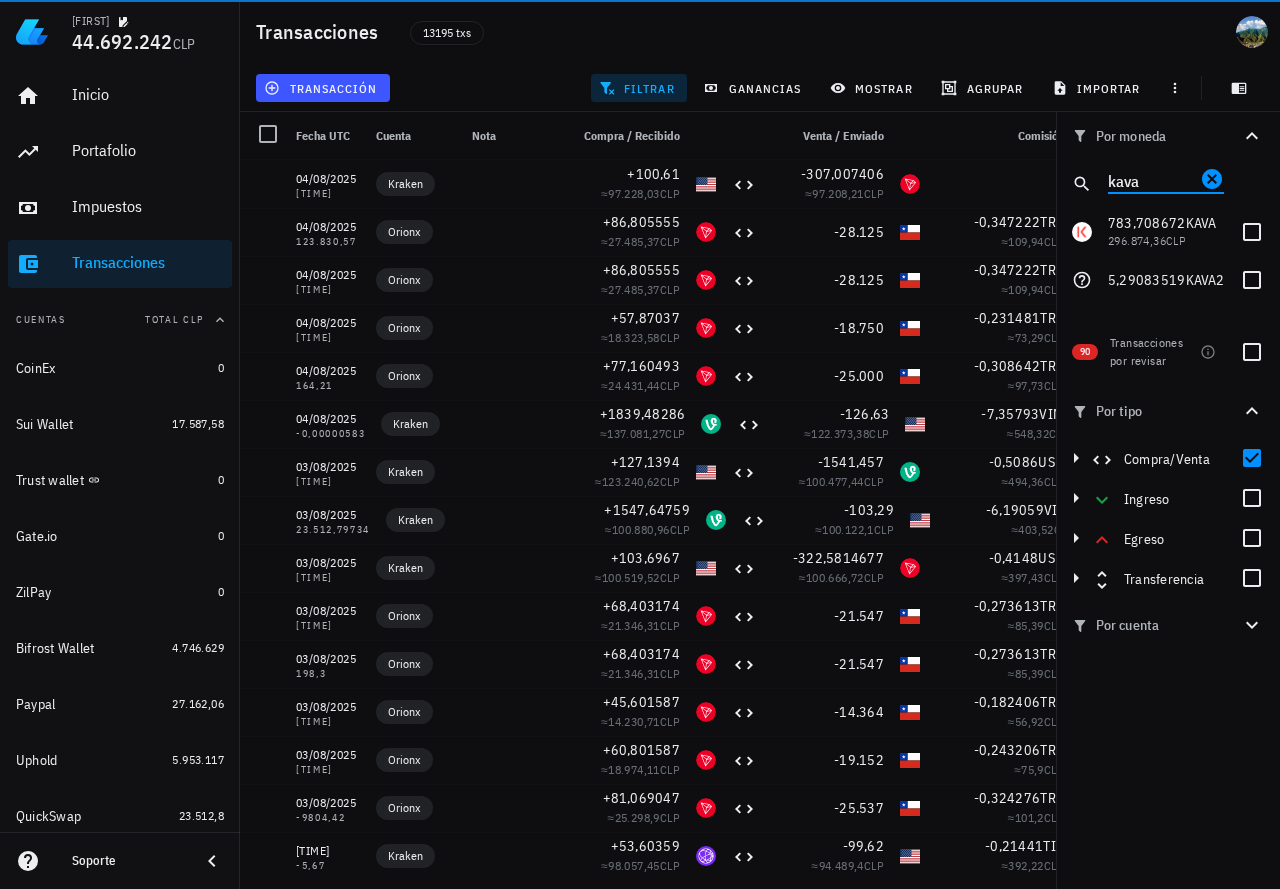 click on "kava" at bounding box center (1152, 180) 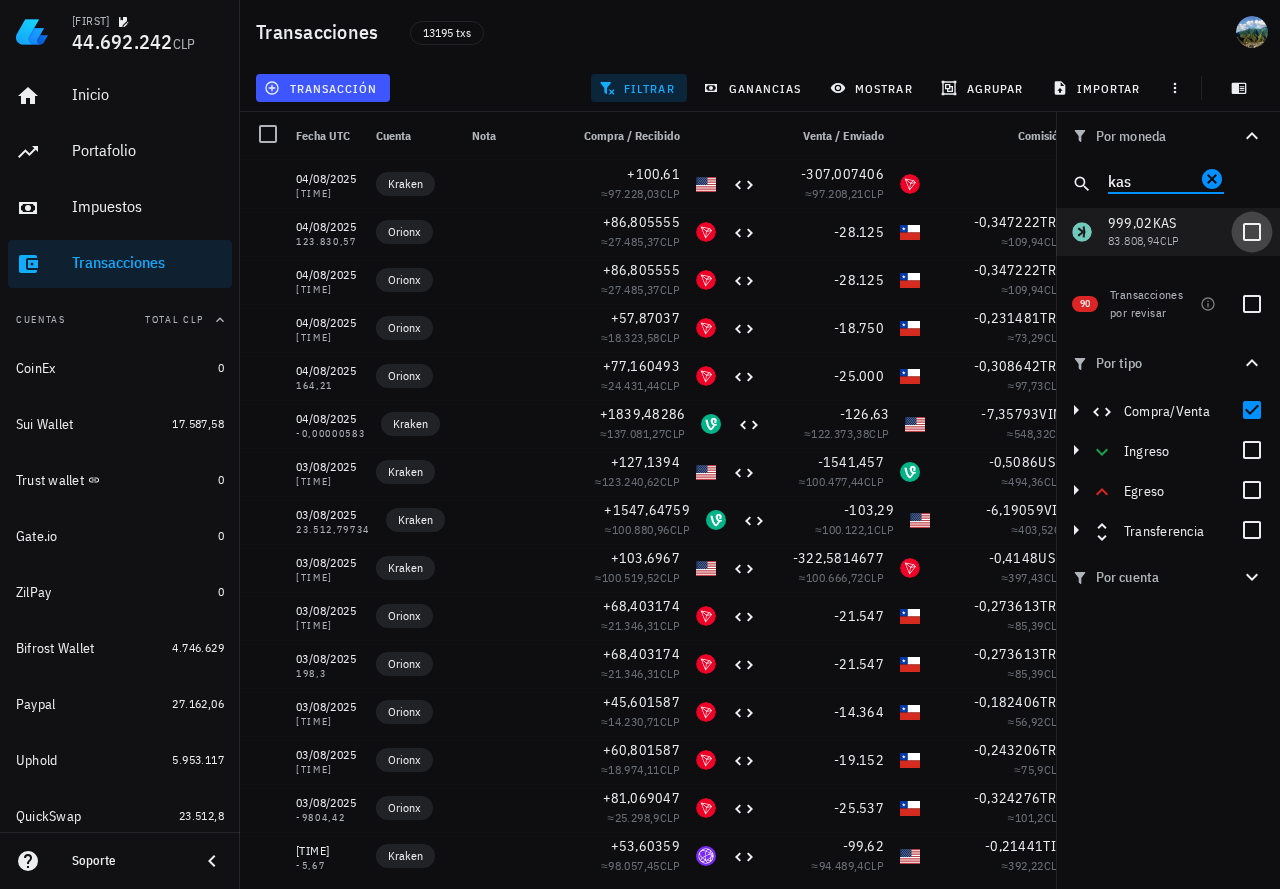 type on "kas" 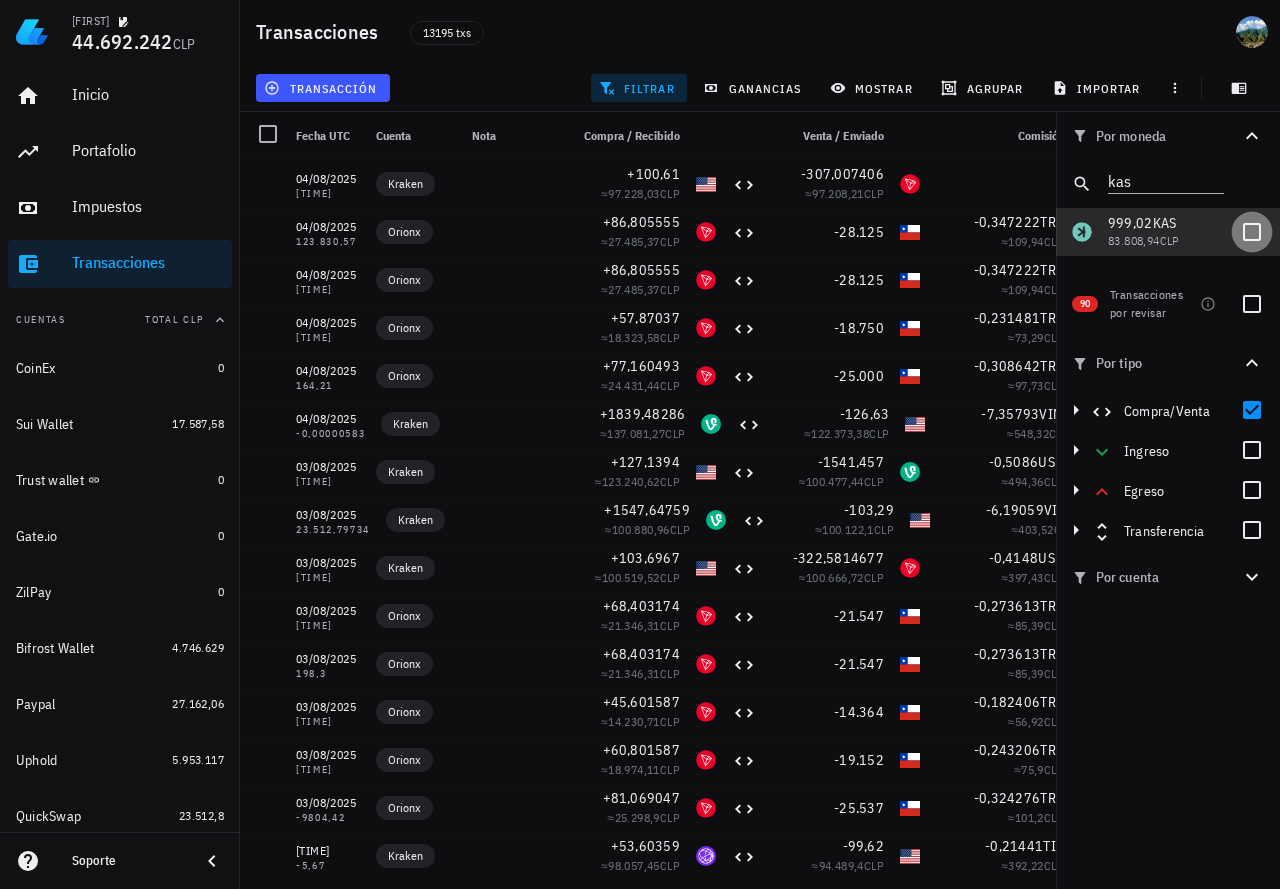 click at bounding box center (1252, 232) 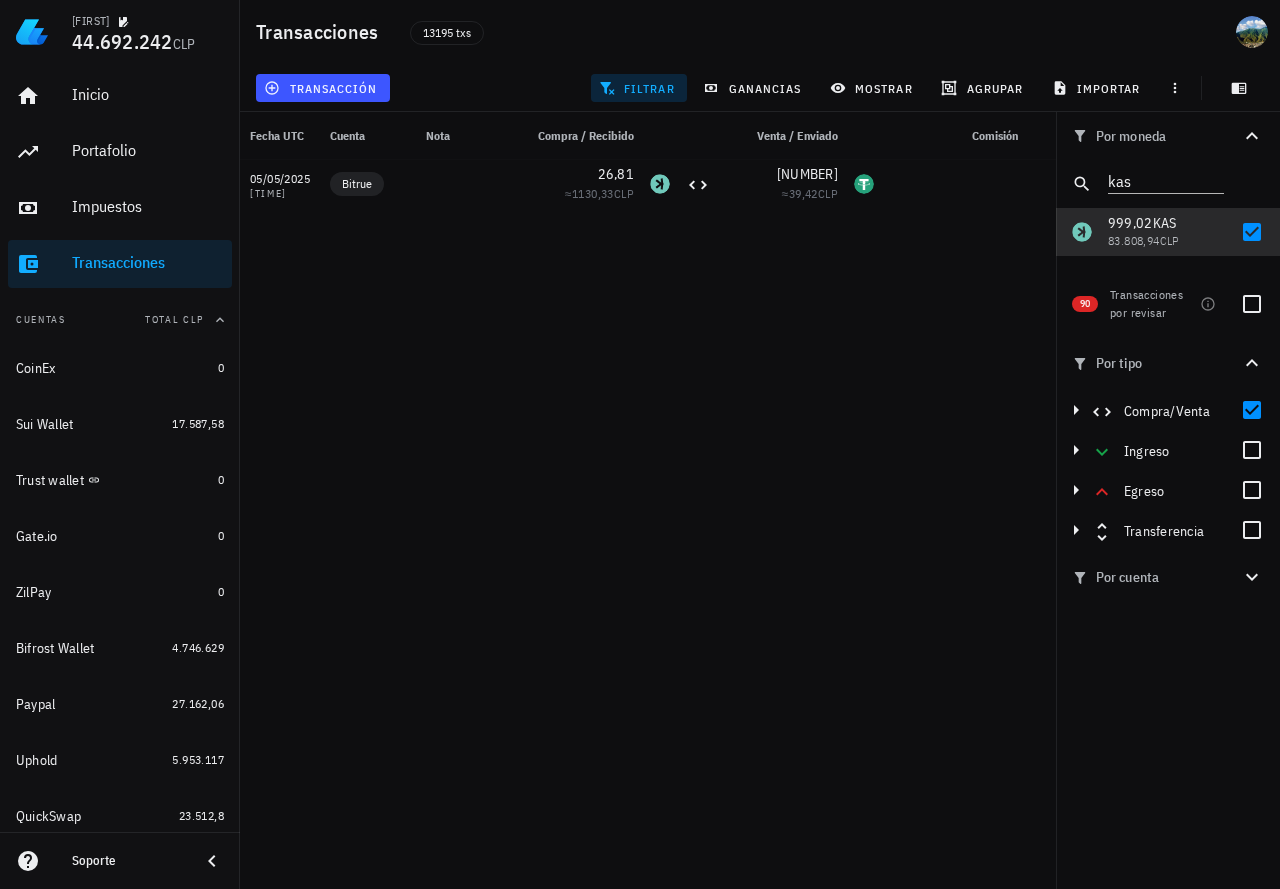 scroll, scrollTop: 0, scrollLeft: 100, axis: horizontal 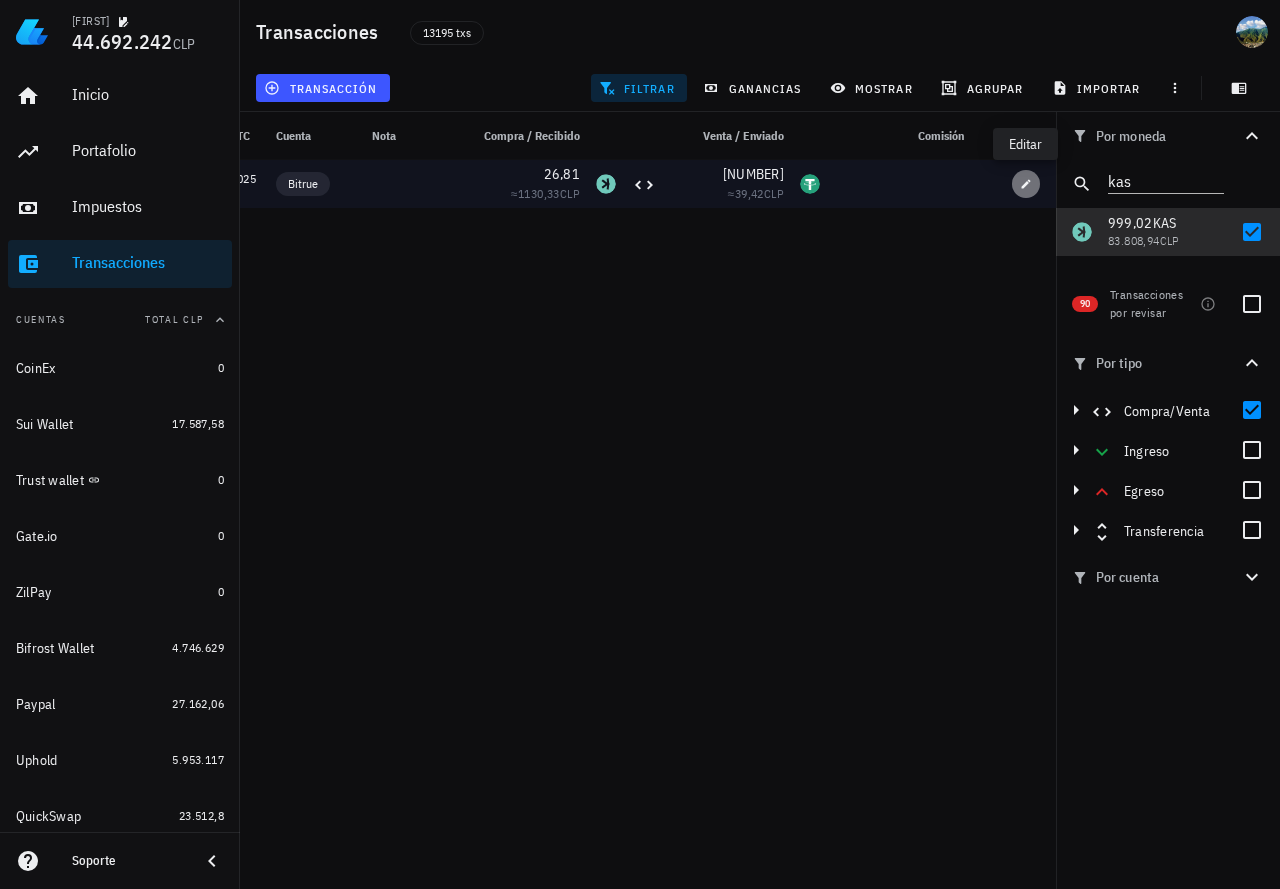 click at bounding box center (1026, 184) 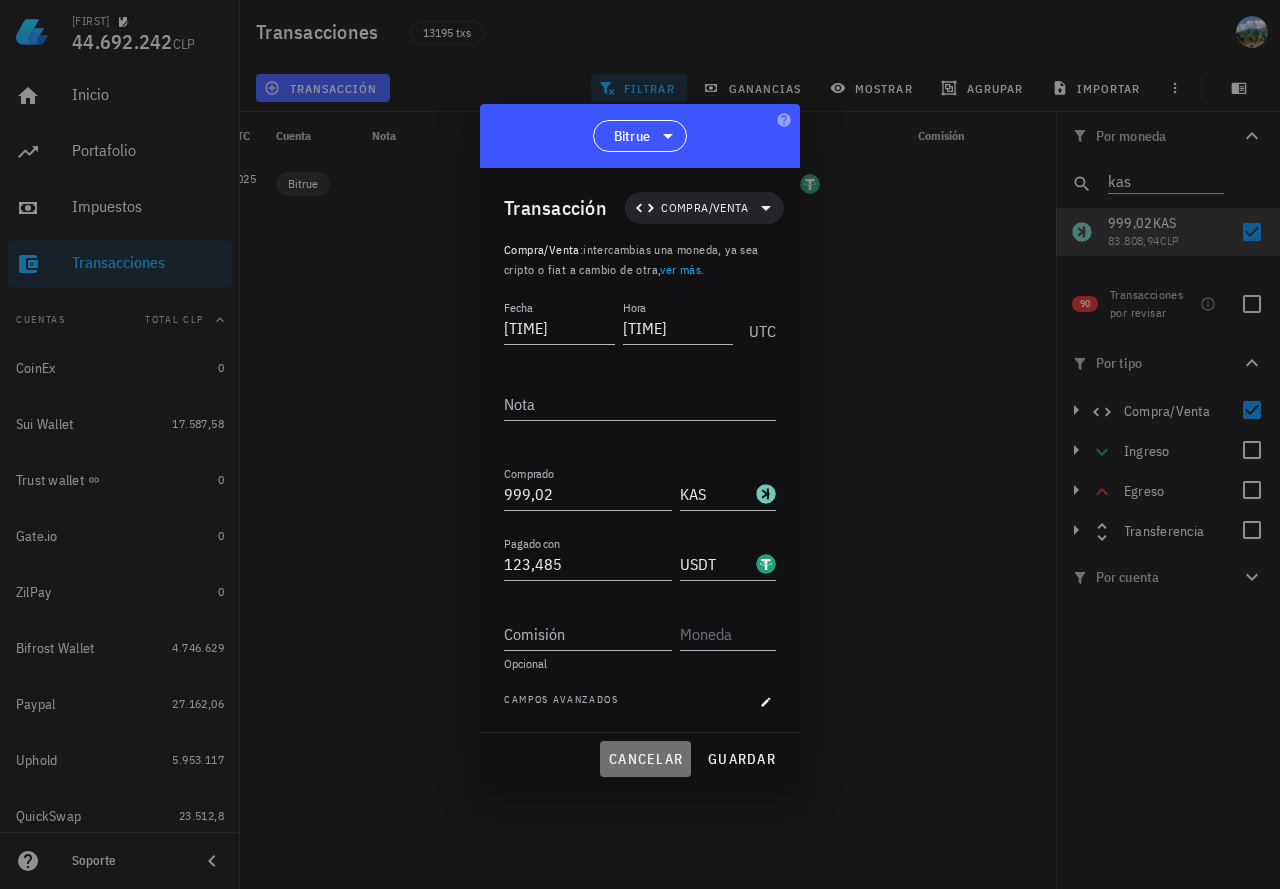 click on "cancelar" at bounding box center [645, 759] 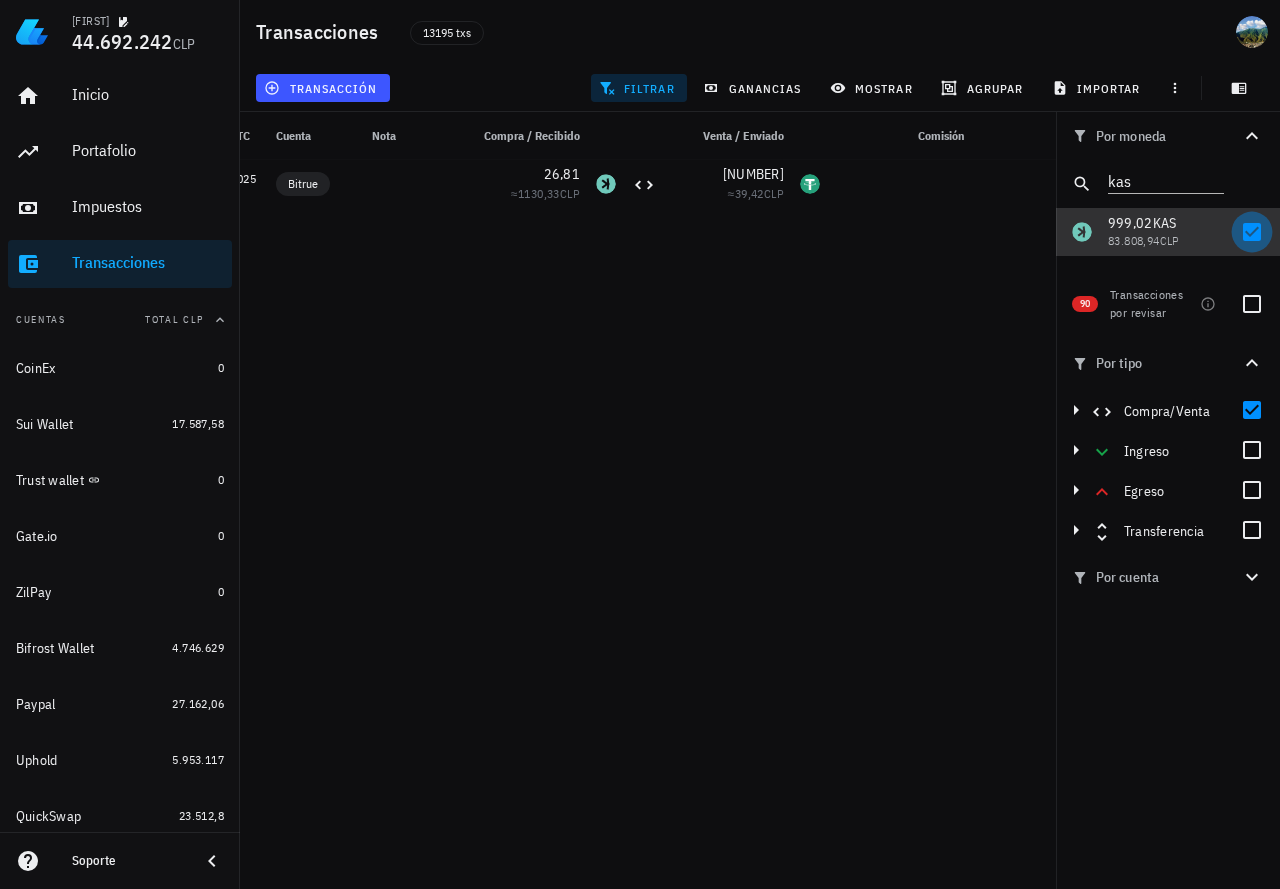 click at bounding box center [1252, 232] 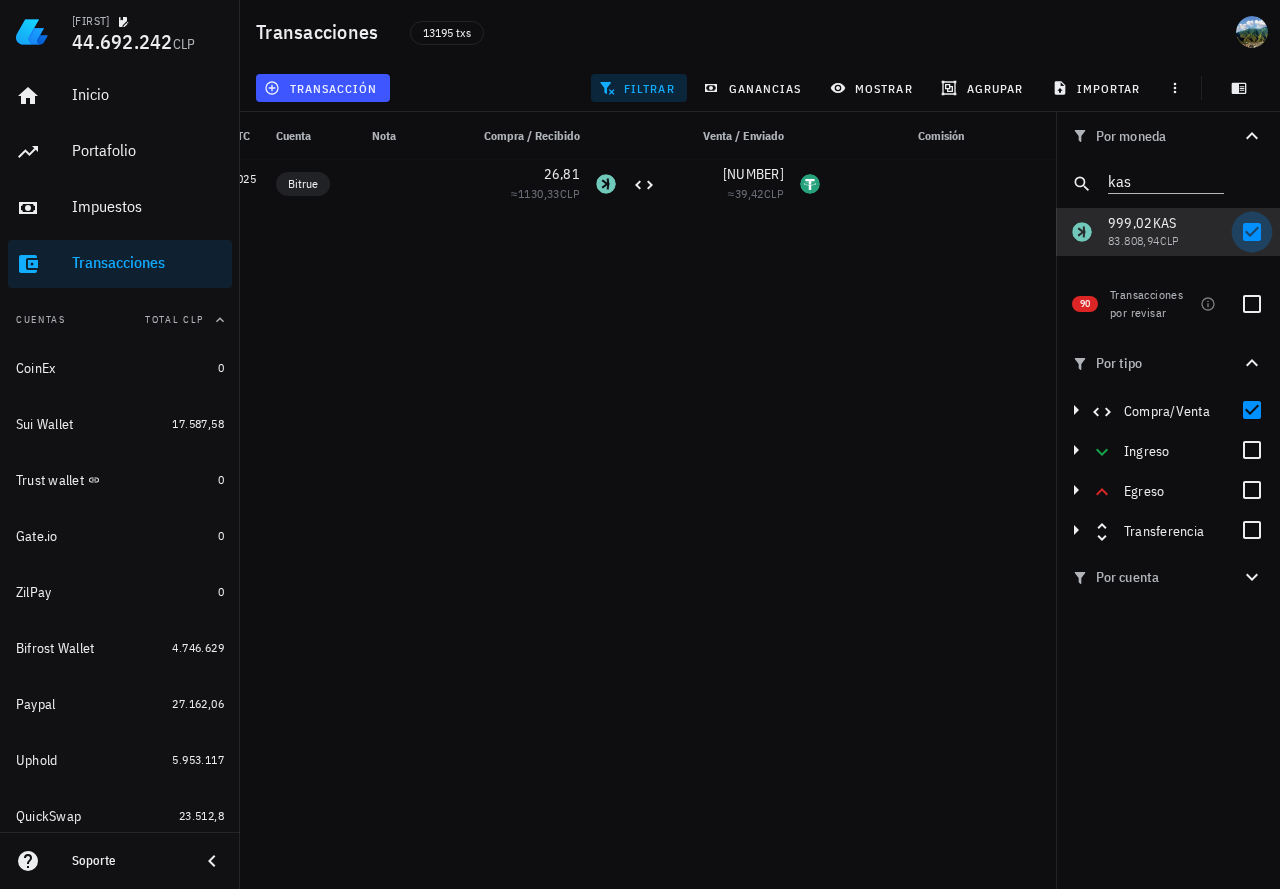checkbox on "false" 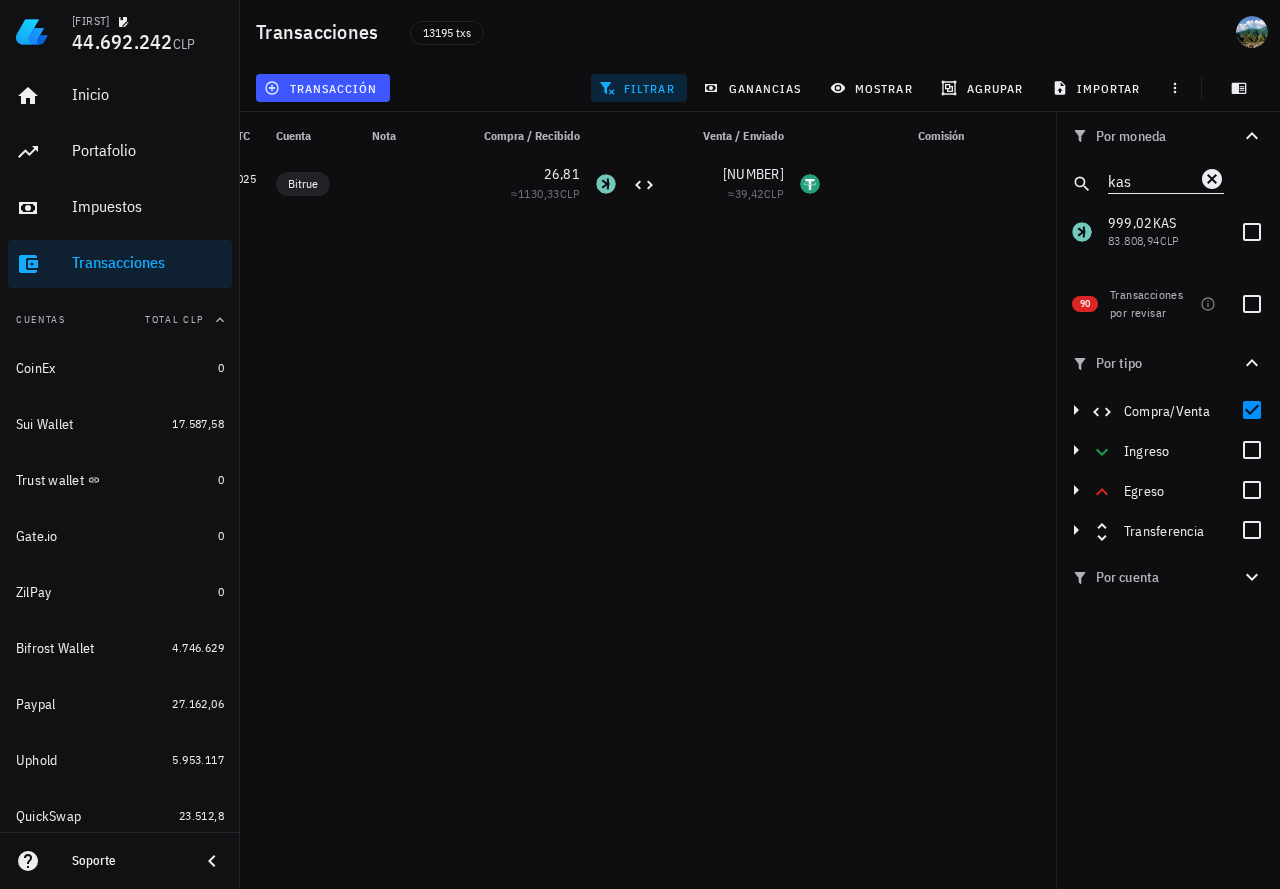 click on "kas" at bounding box center (1152, 180) 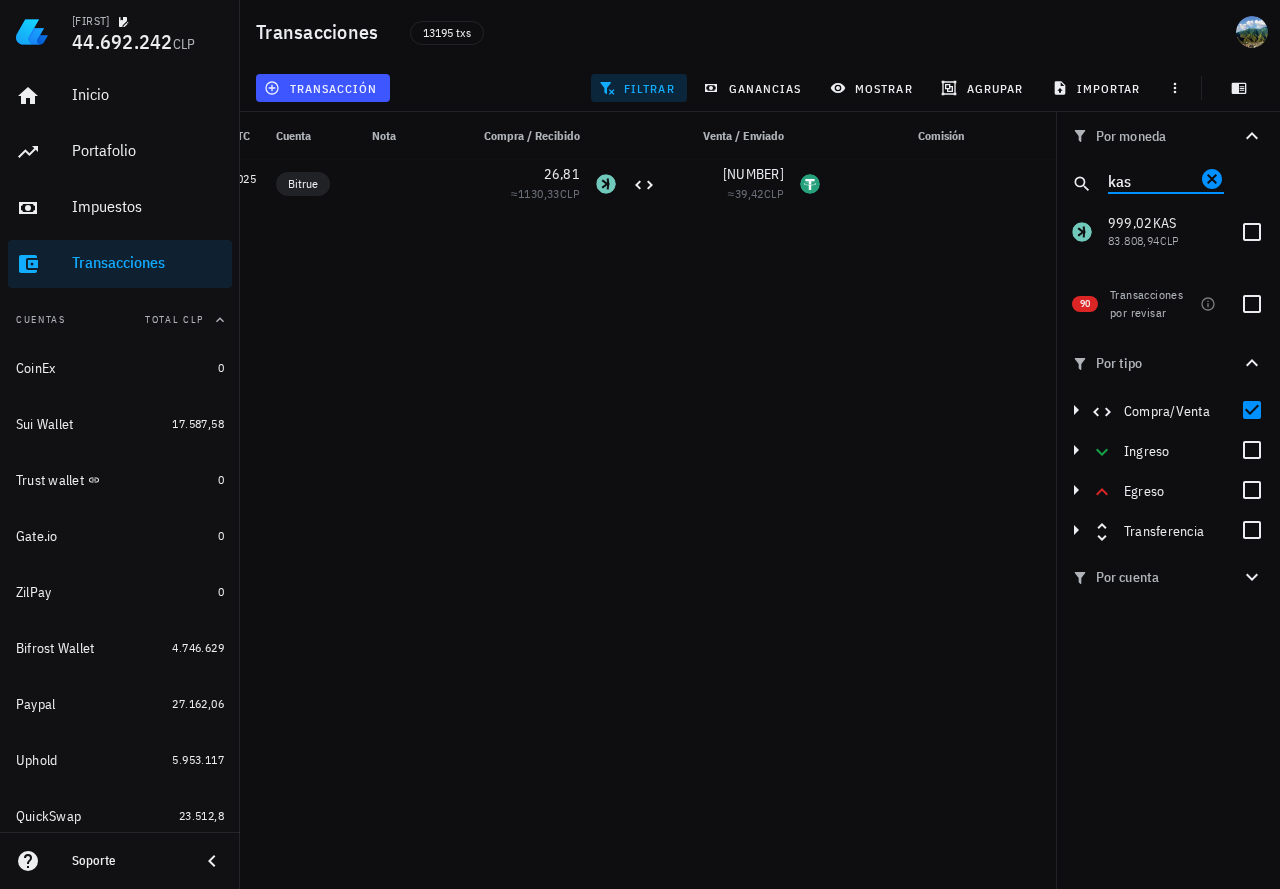 click on "kas" at bounding box center (1152, 180) 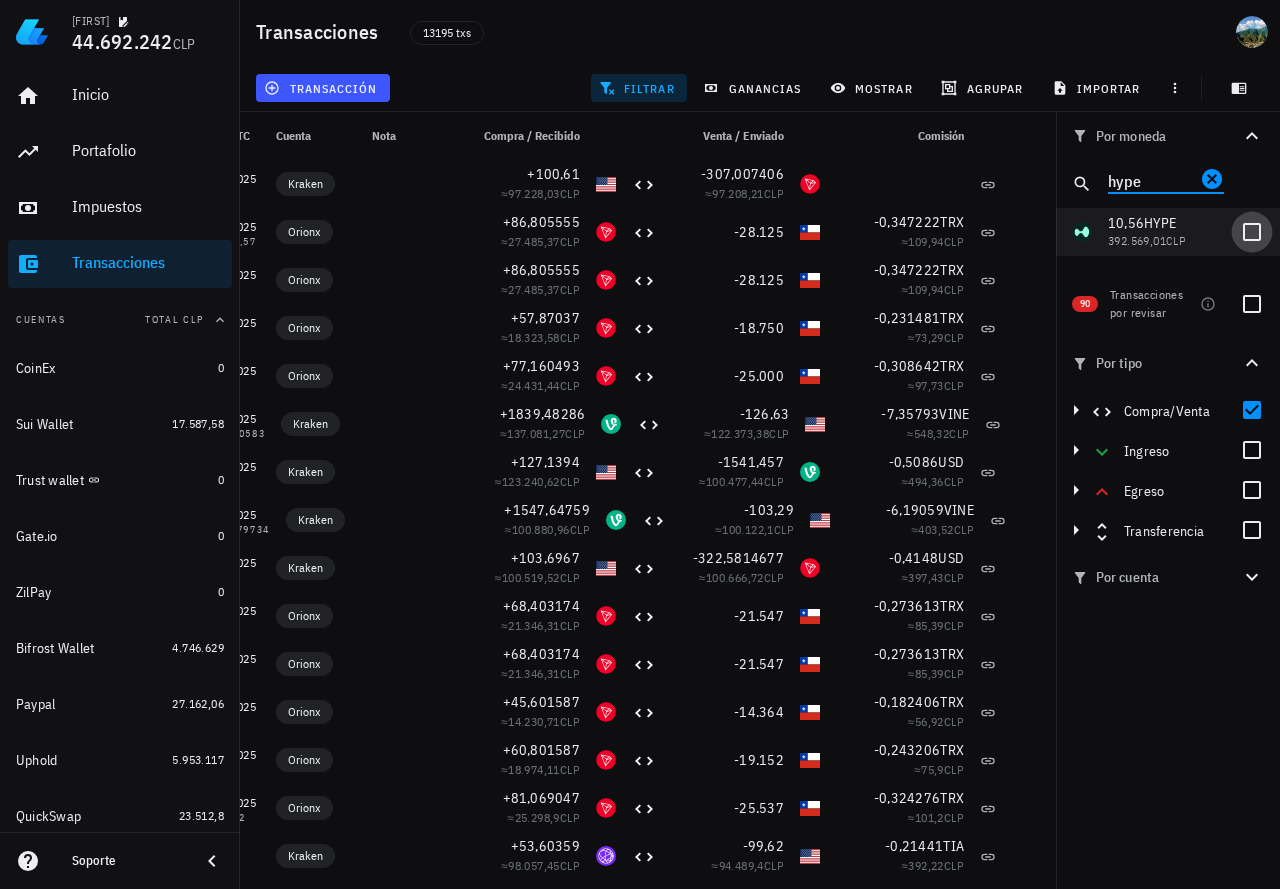 type on "hype" 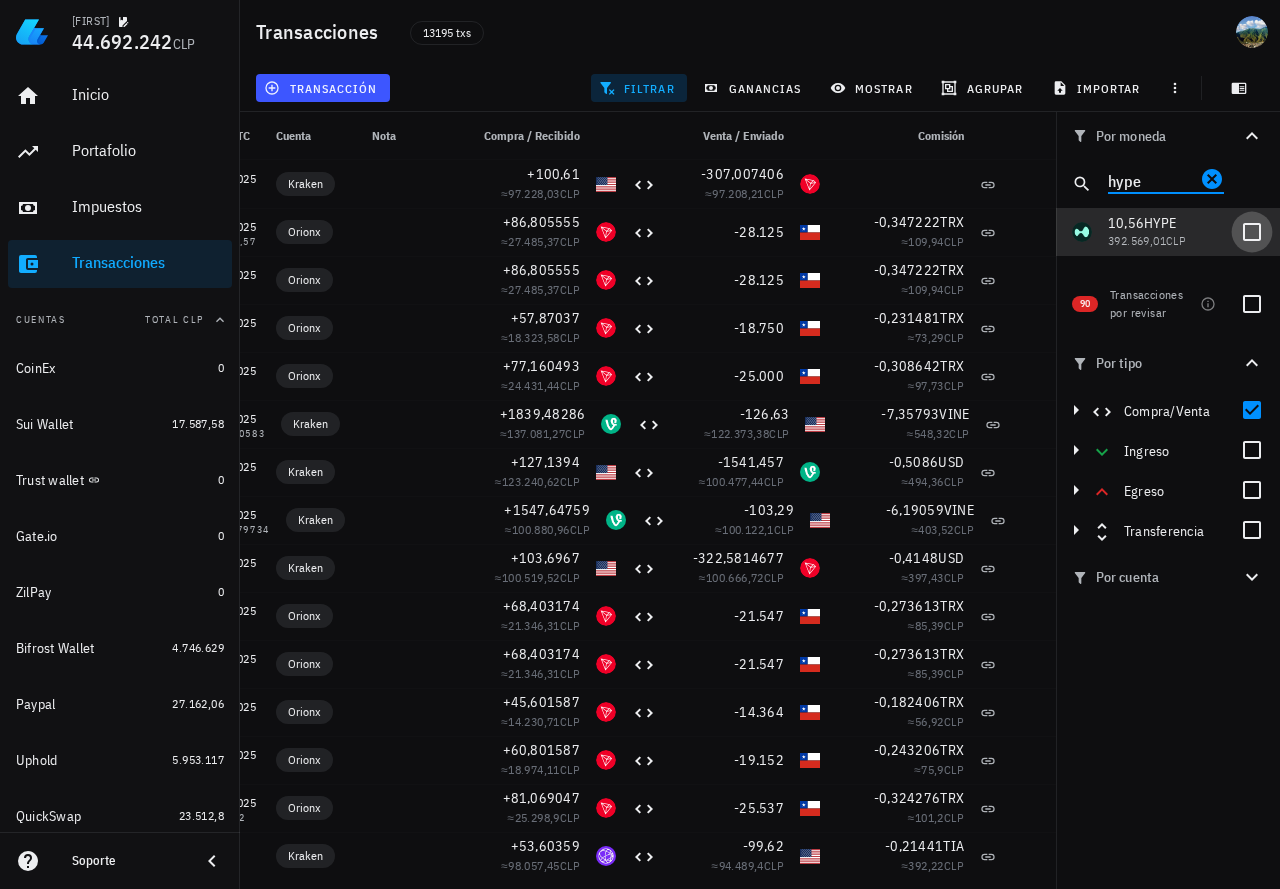 click at bounding box center [1252, 232] 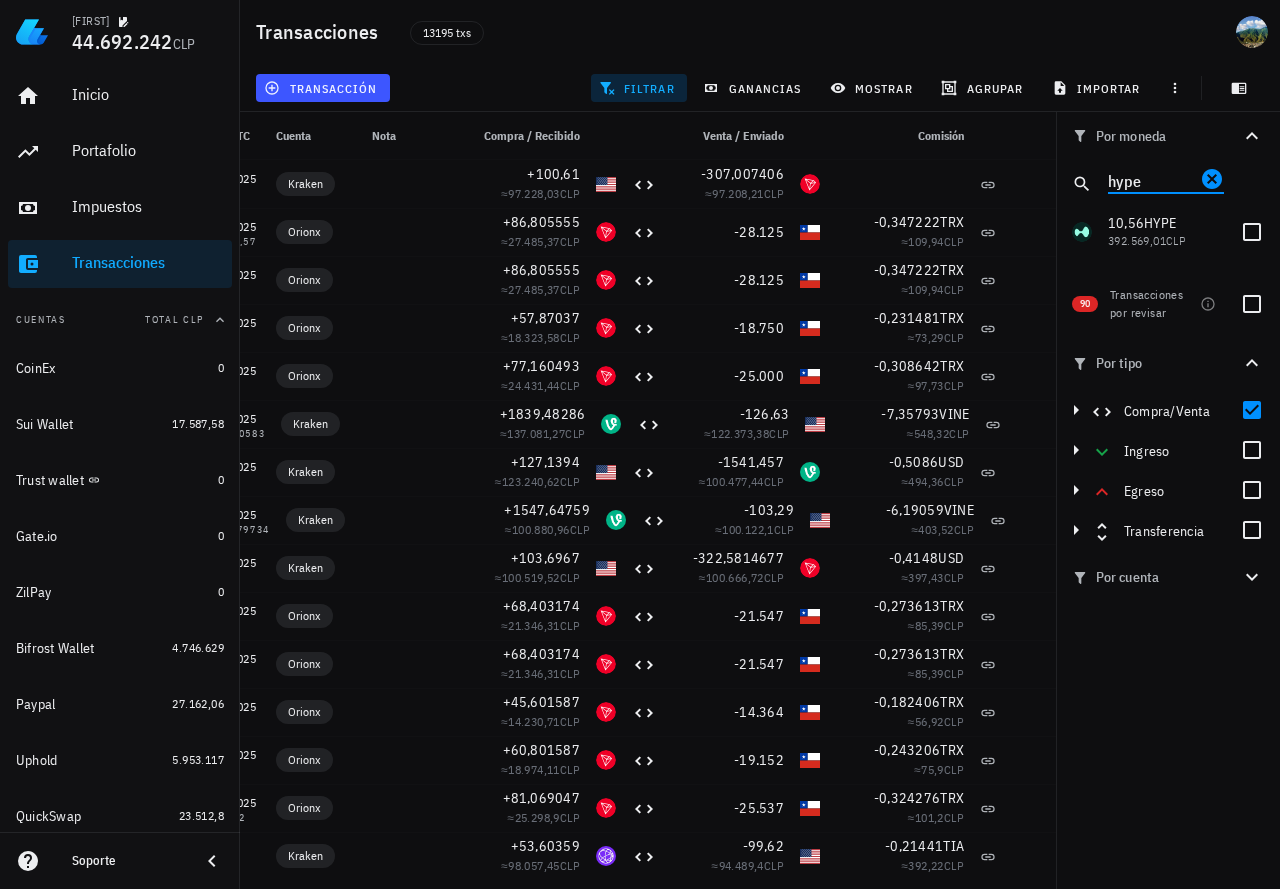checkbox on "true" 